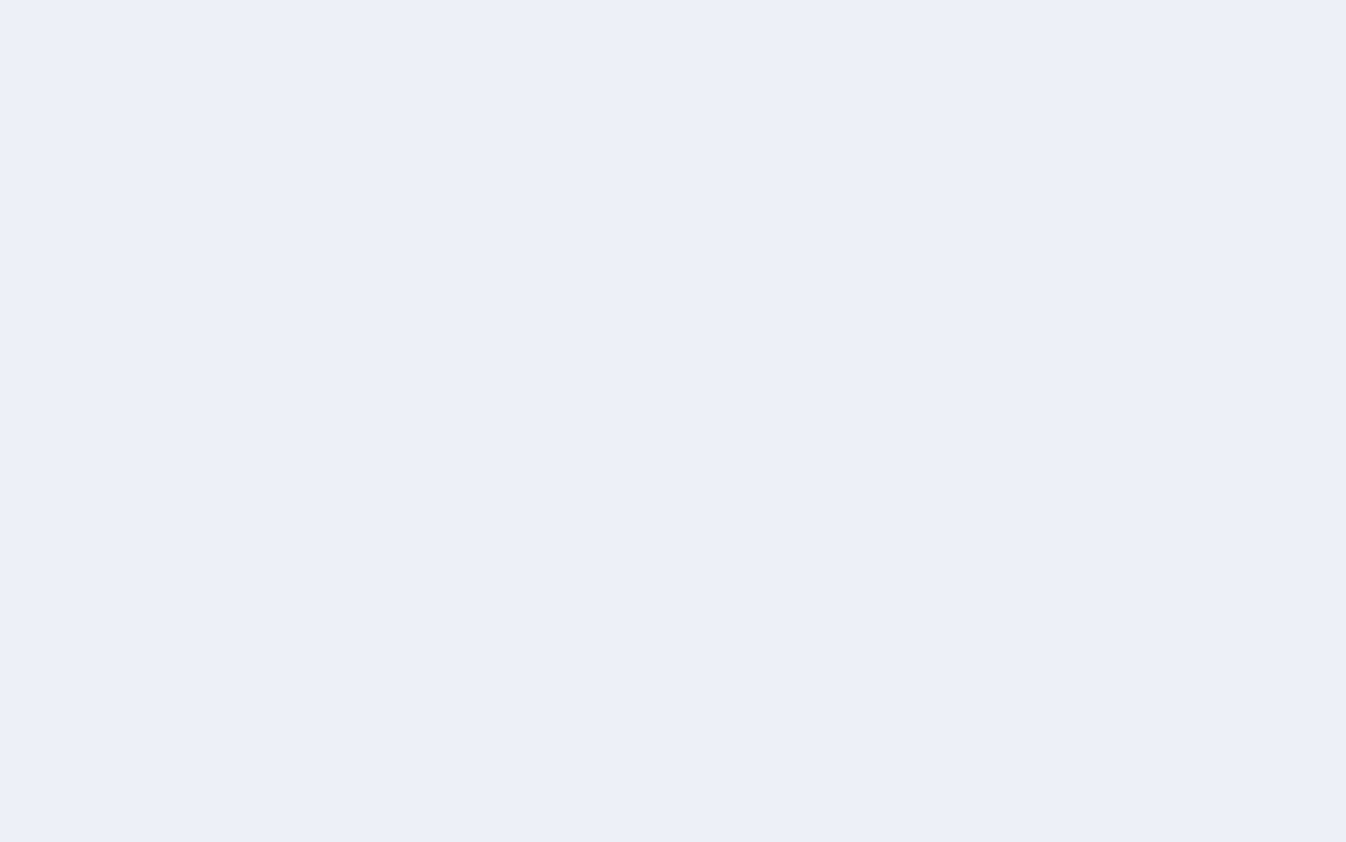 scroll, scrollTop: 0, scrollLeft: 0, axis: both 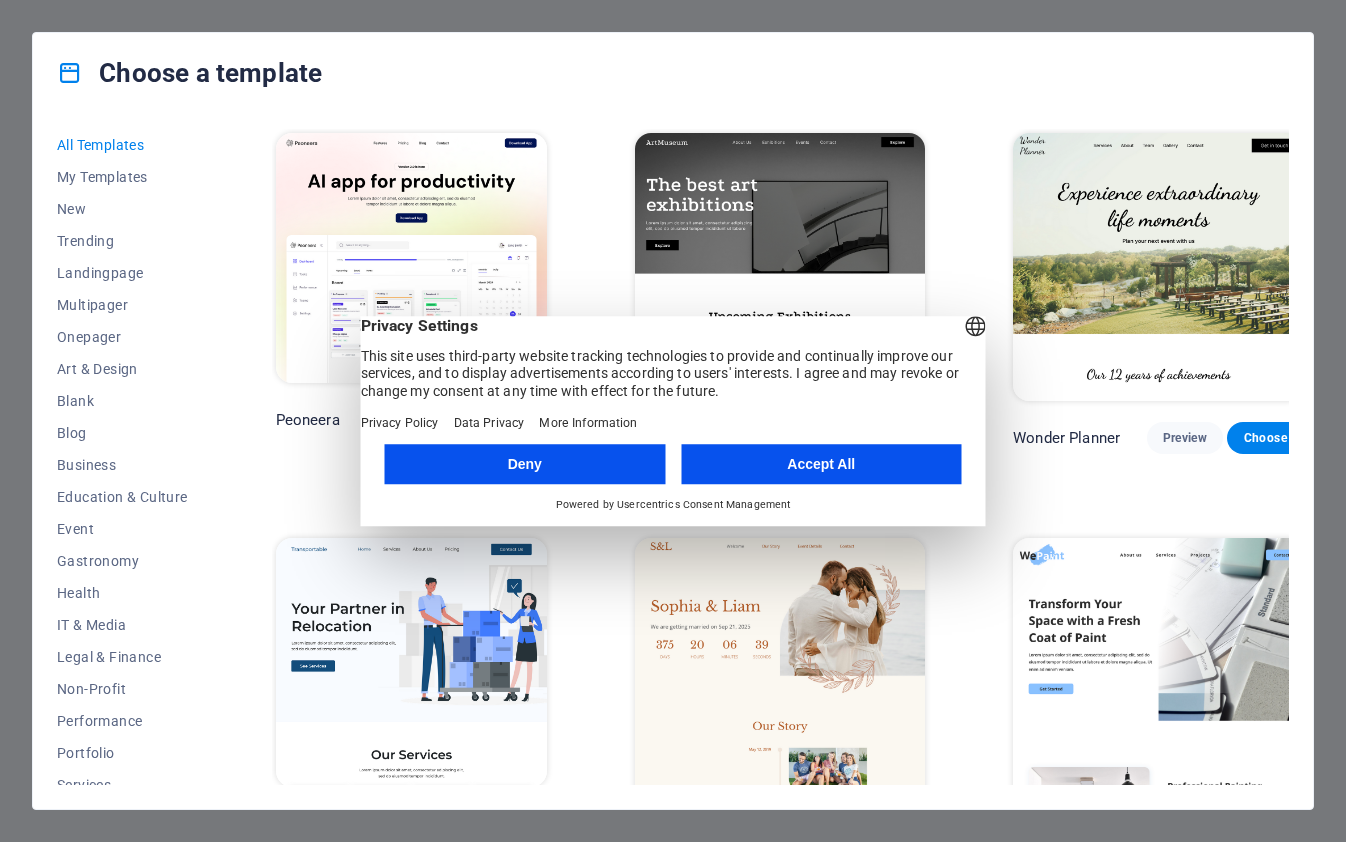 click on "Deny" at bounding box center [525, 464] 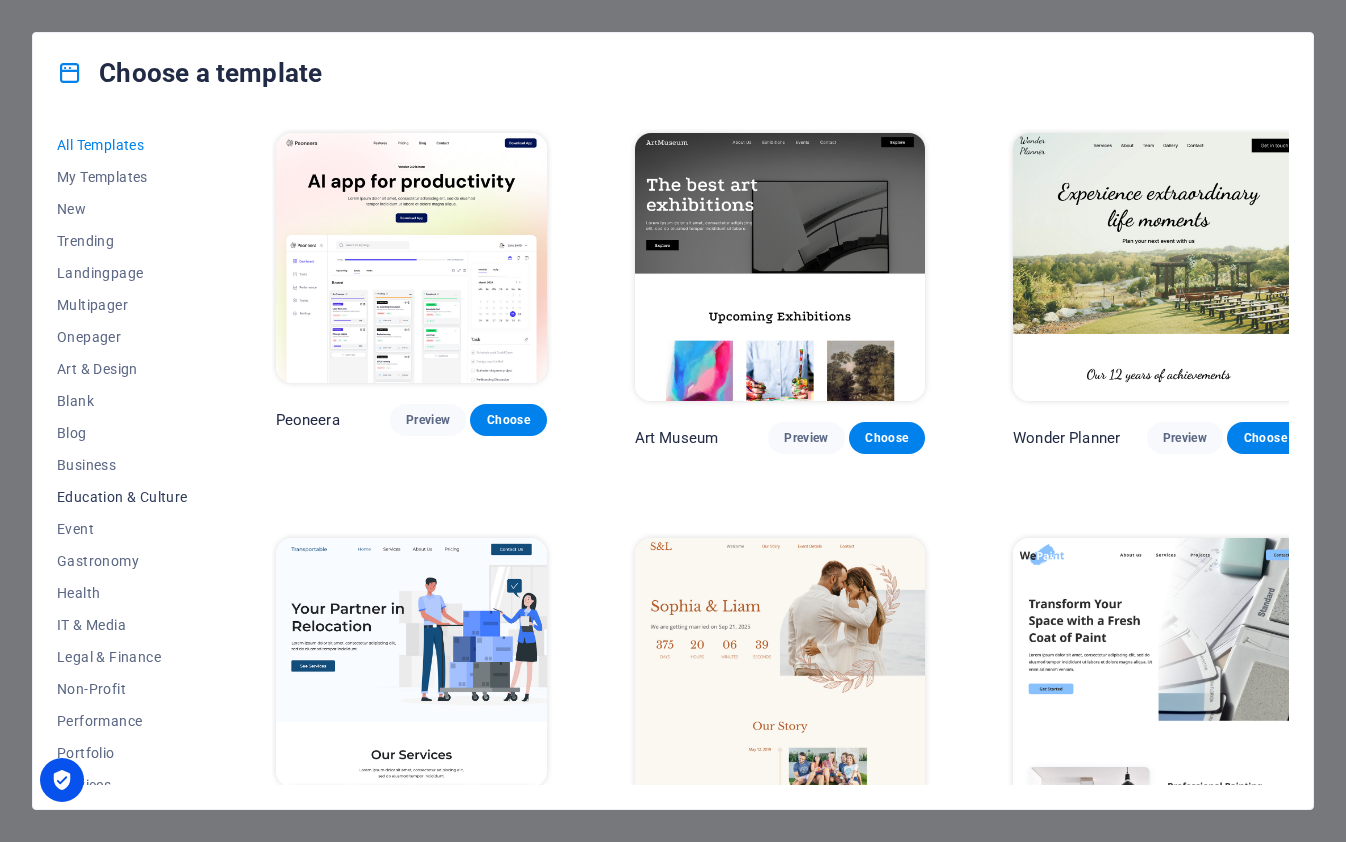 click on "Education & Culture" at bounding box center (122, 497) 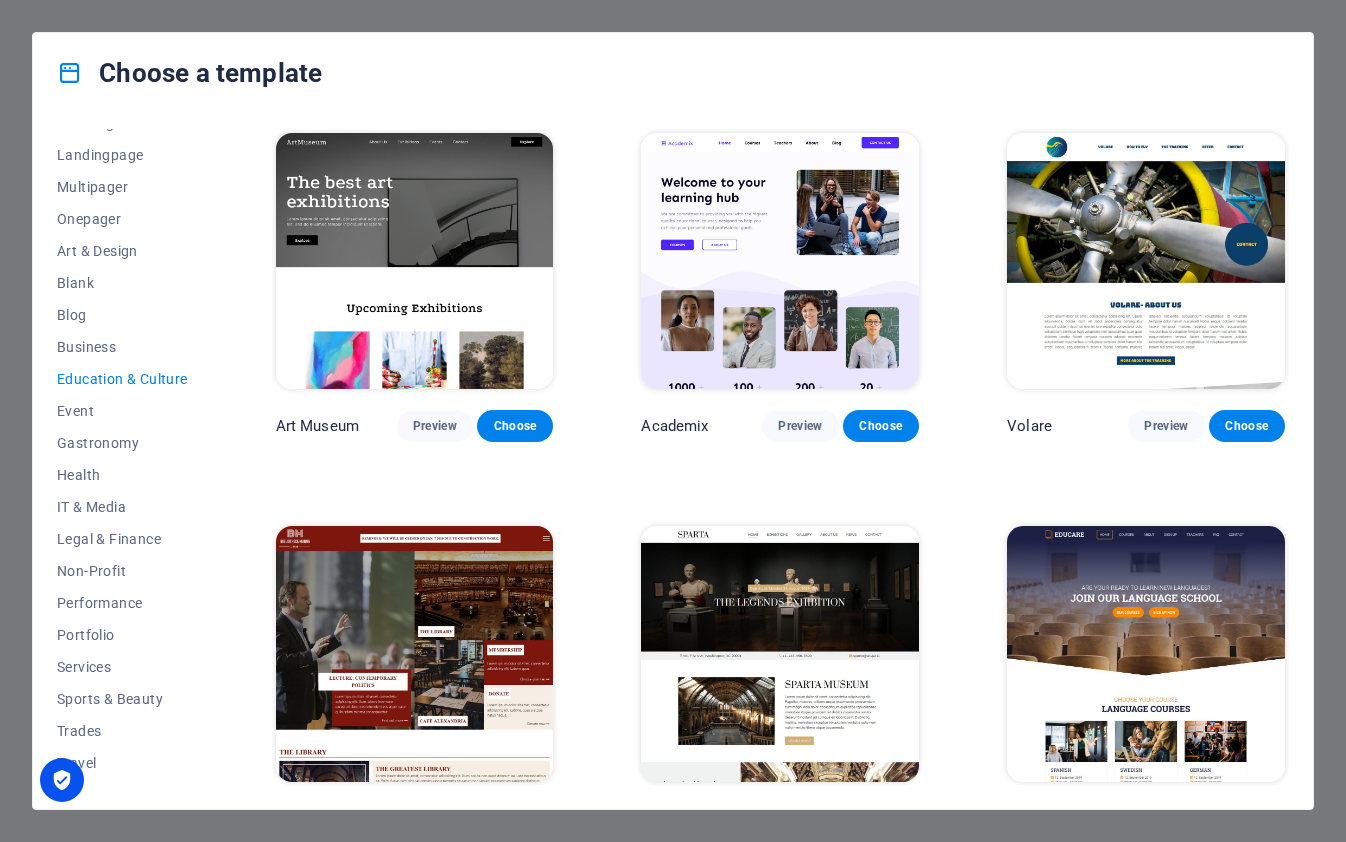 scroll, scrollTop: 144, scrollLeft: 0, axis: vertical 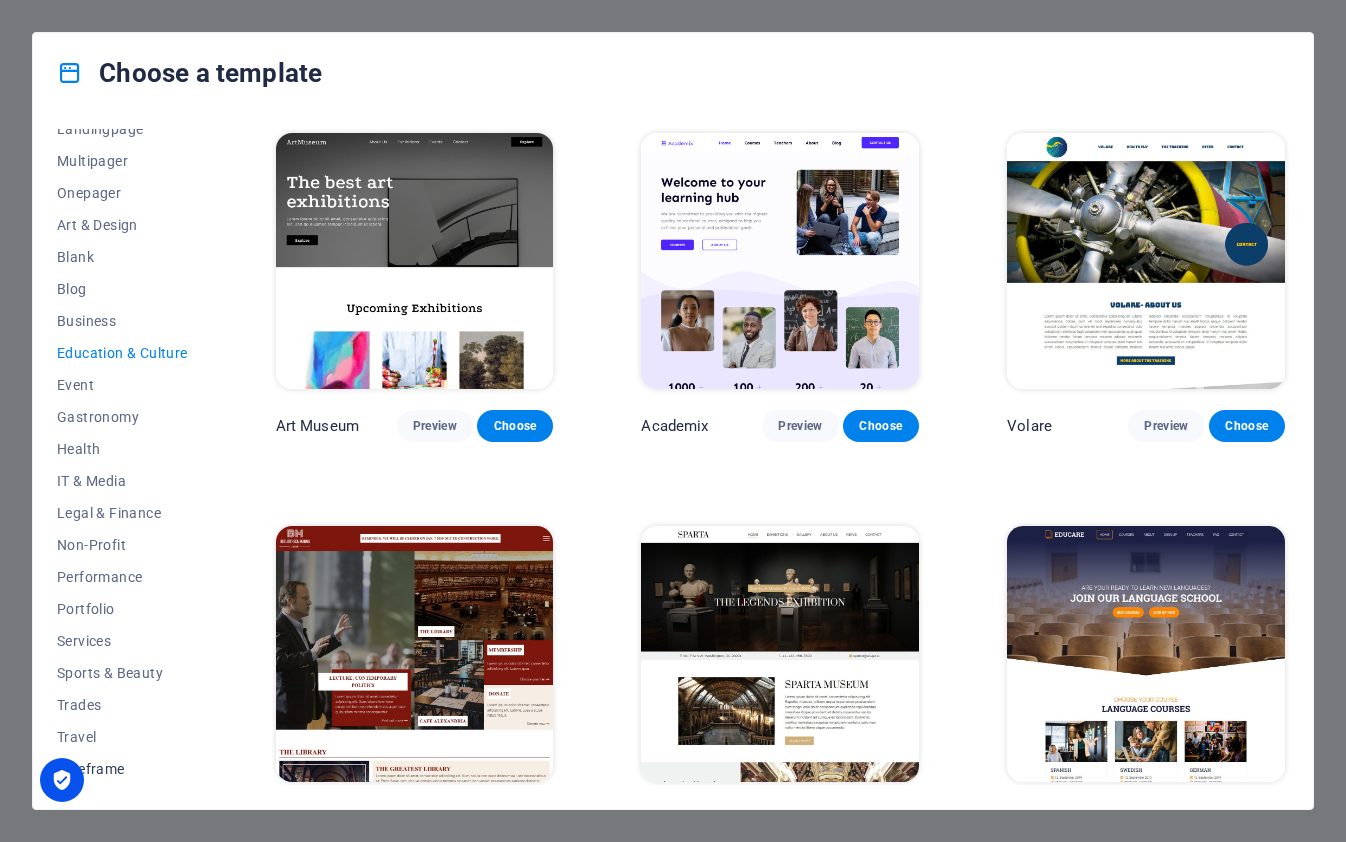 click on "Wireframe" at bounding box center (122, 769) 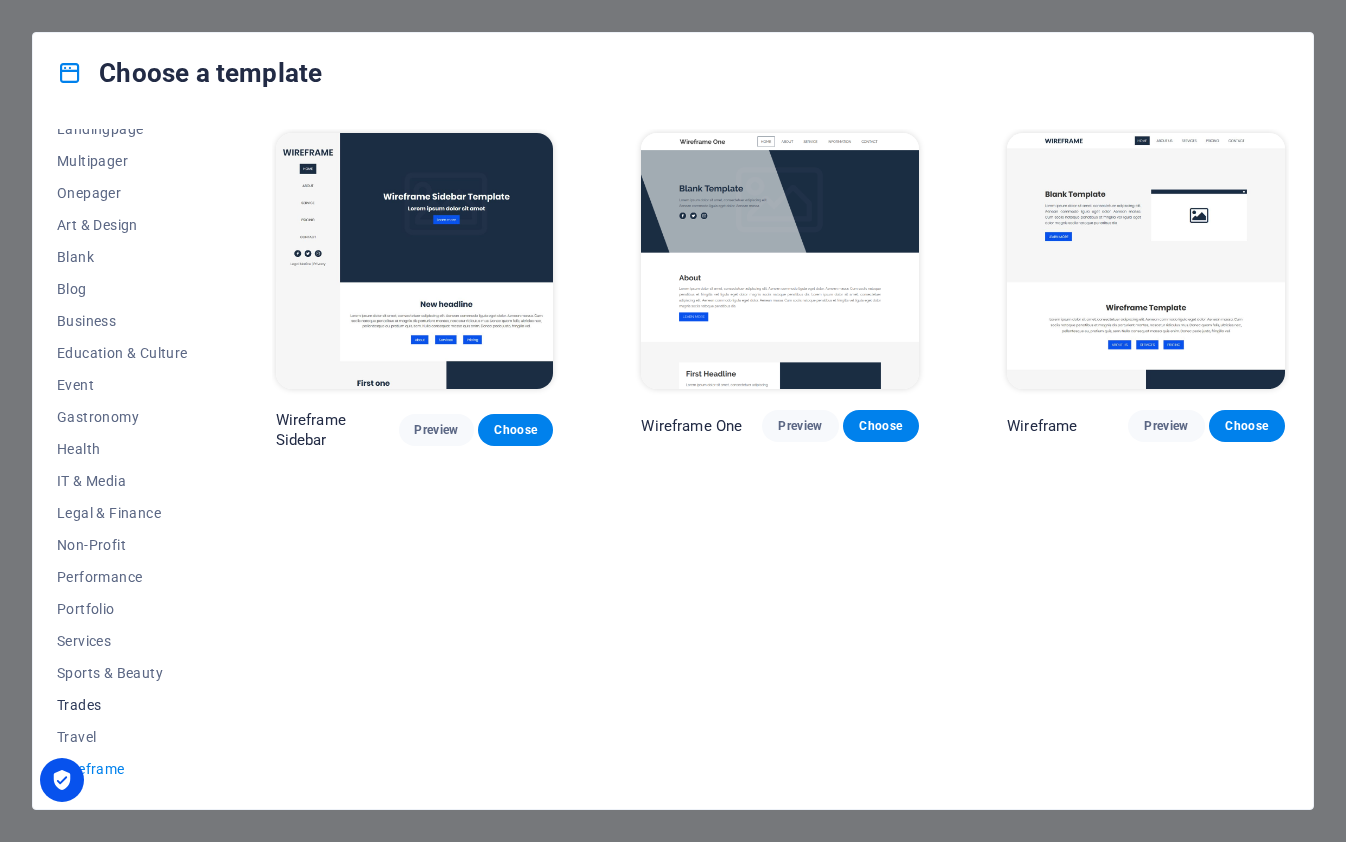 click on "Trades" at bounding box center (122, 705) 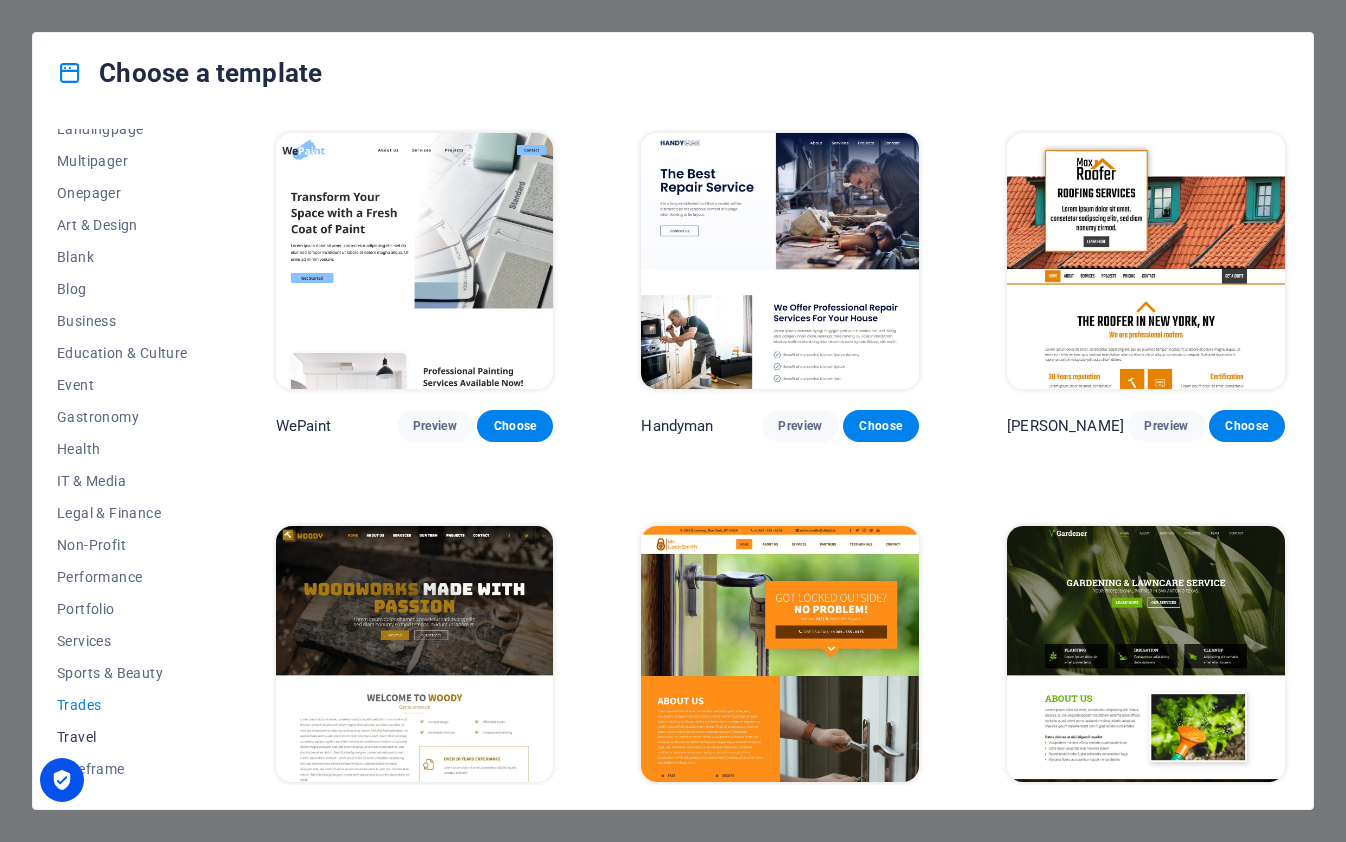 click on "Travel" at bounding box center (122, 737) 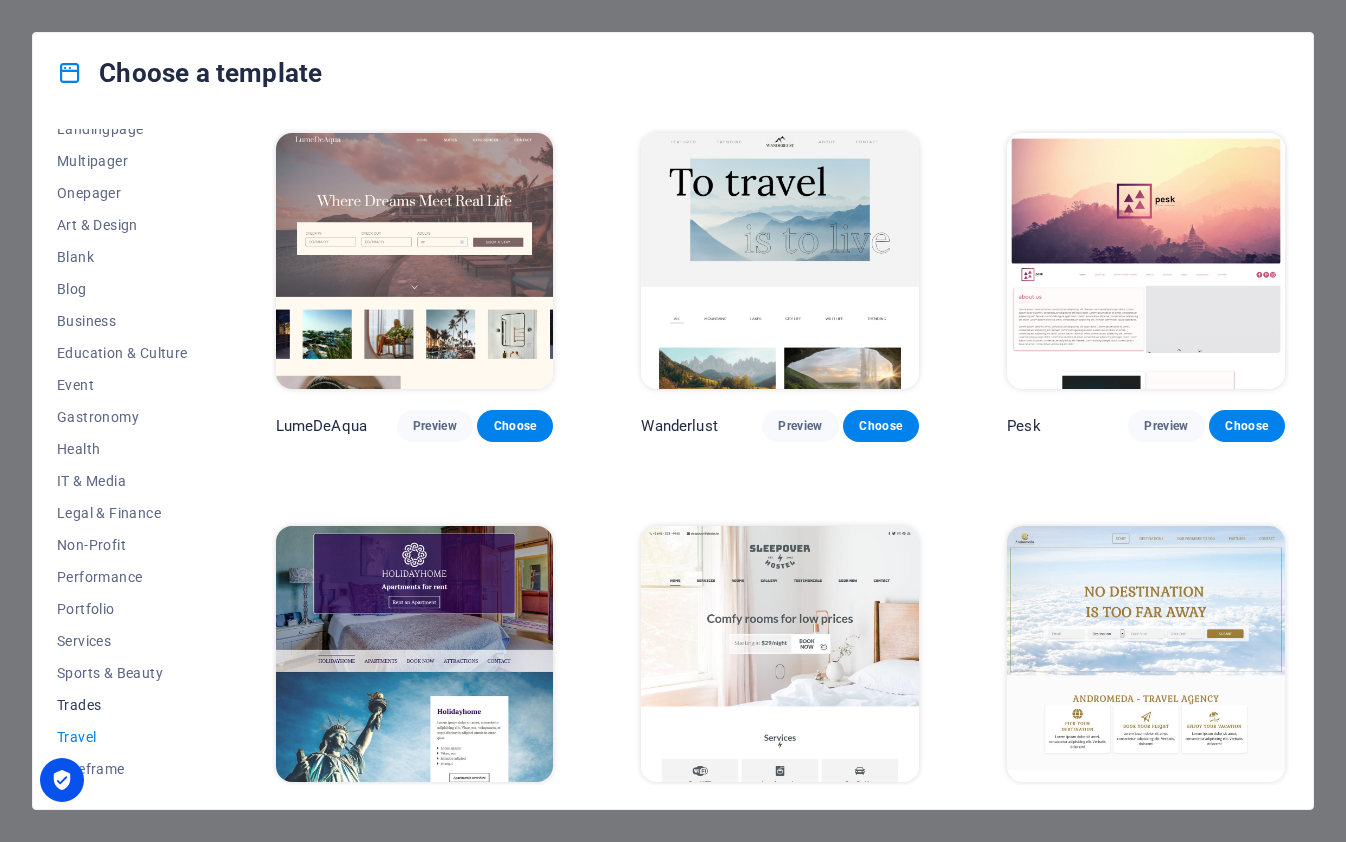 click on "Trades" at bounding box center [122, 705] 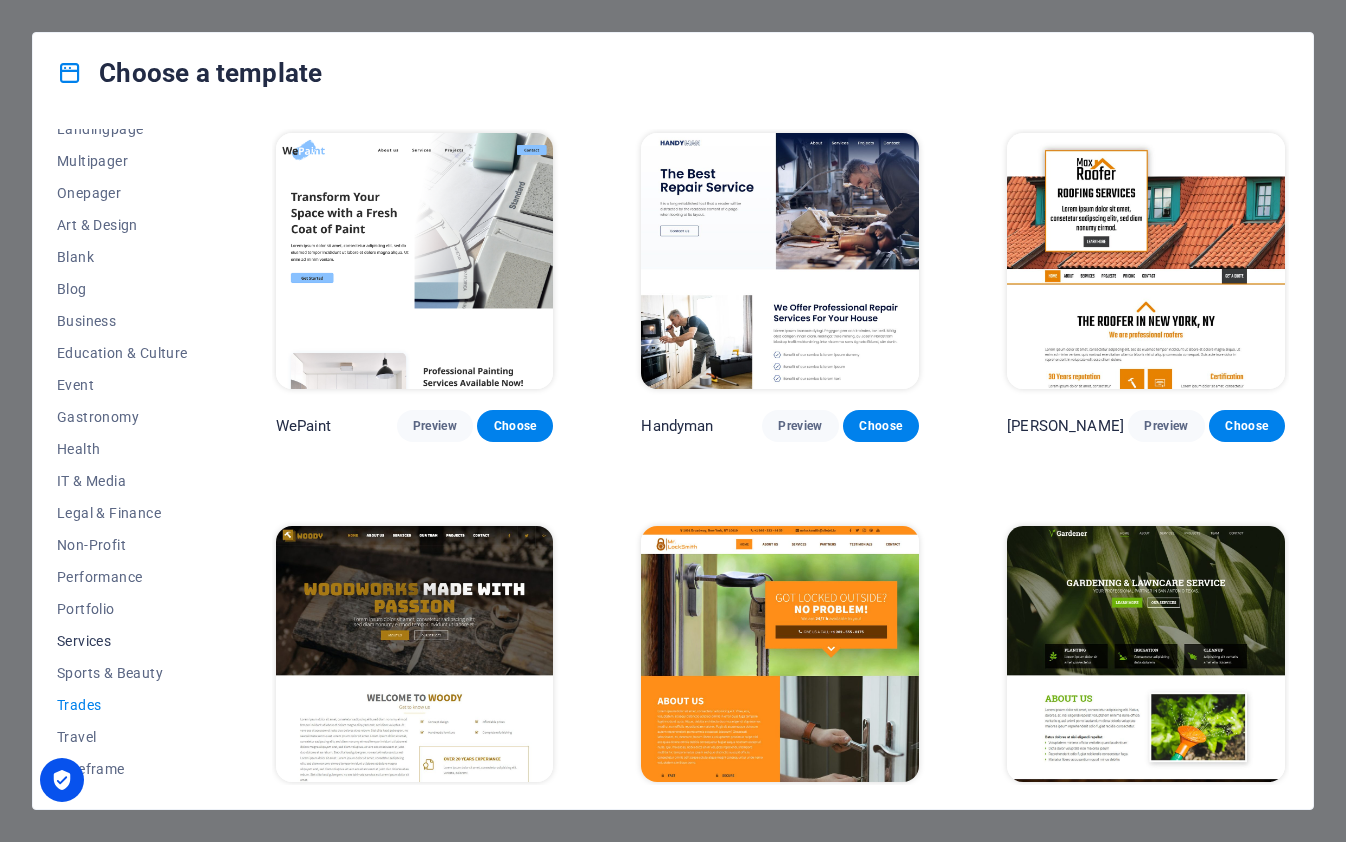 click on "Services" at bounding box center (122, 641) 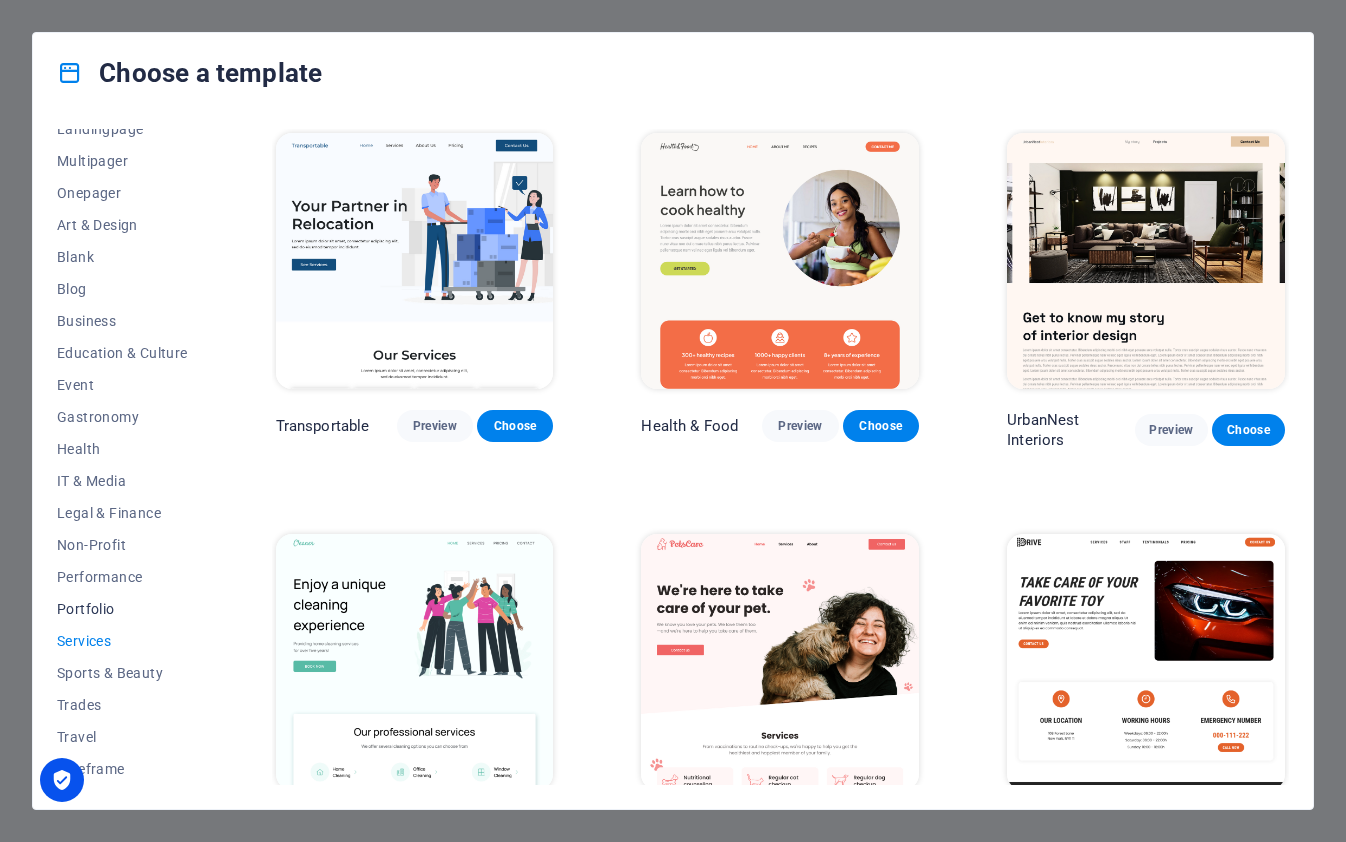 click on "Portfolio" at bounding box center (122, 609) 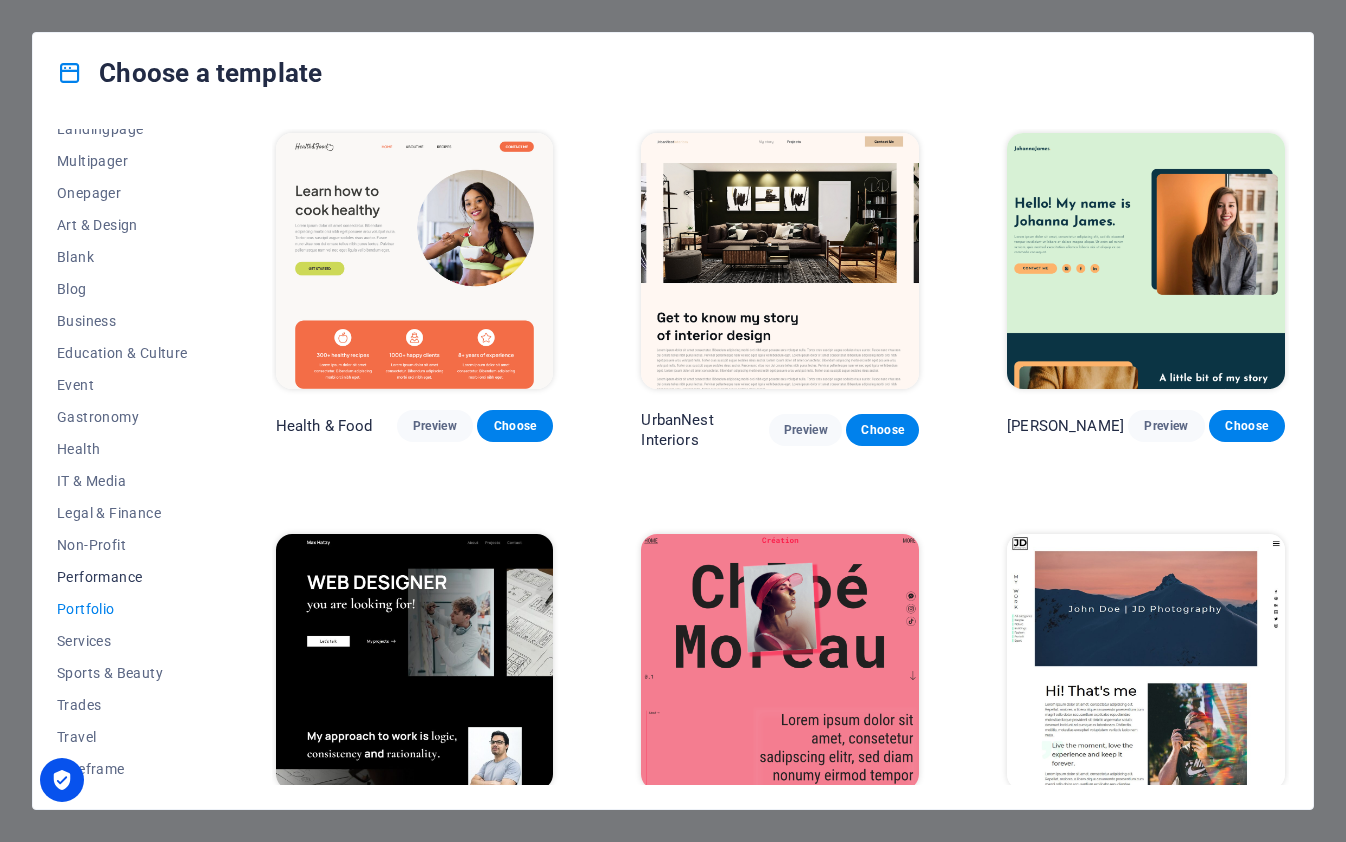 click on "Performance" at bounding box center [122, 577] 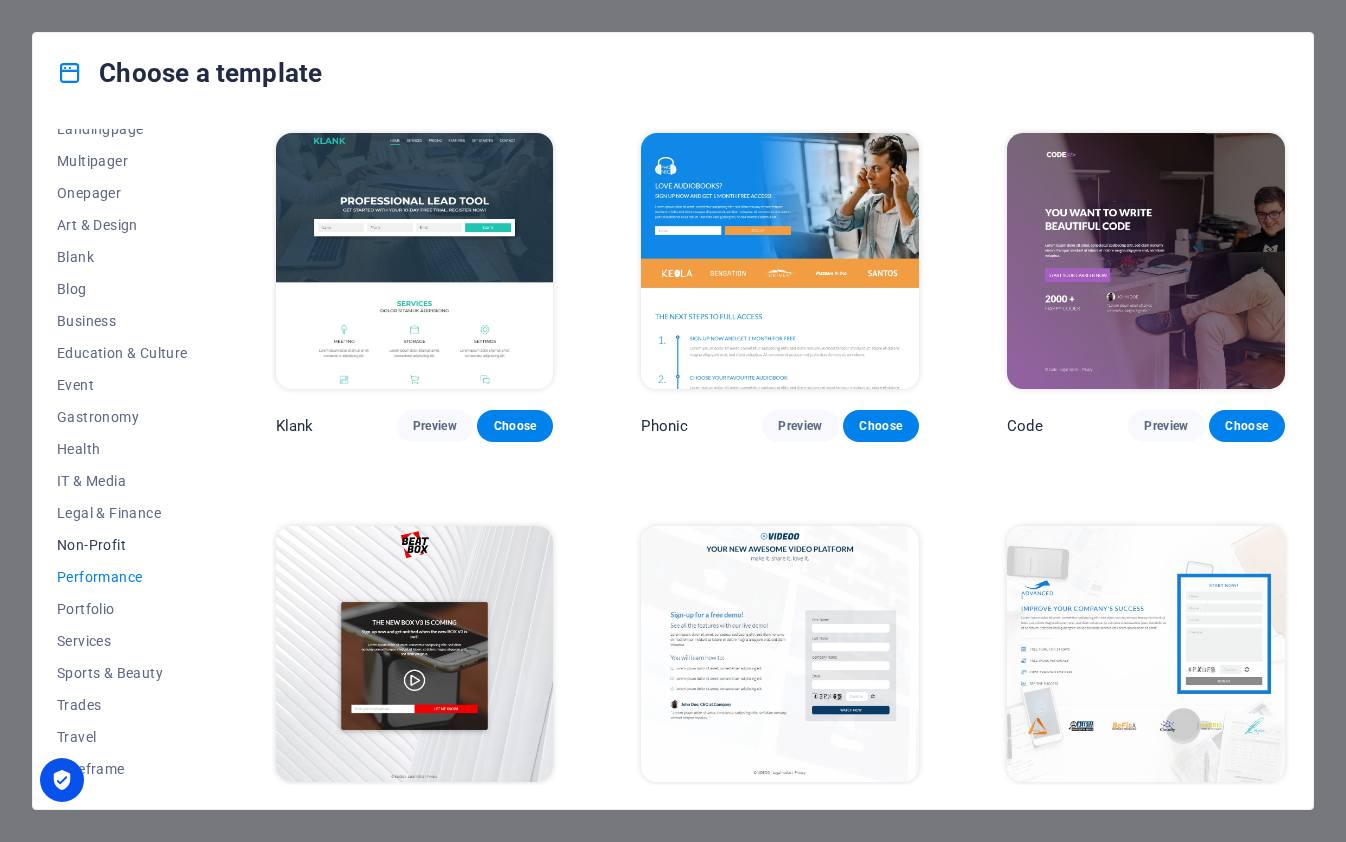 click on "Non-Profit" at bounding box center (122, 545) 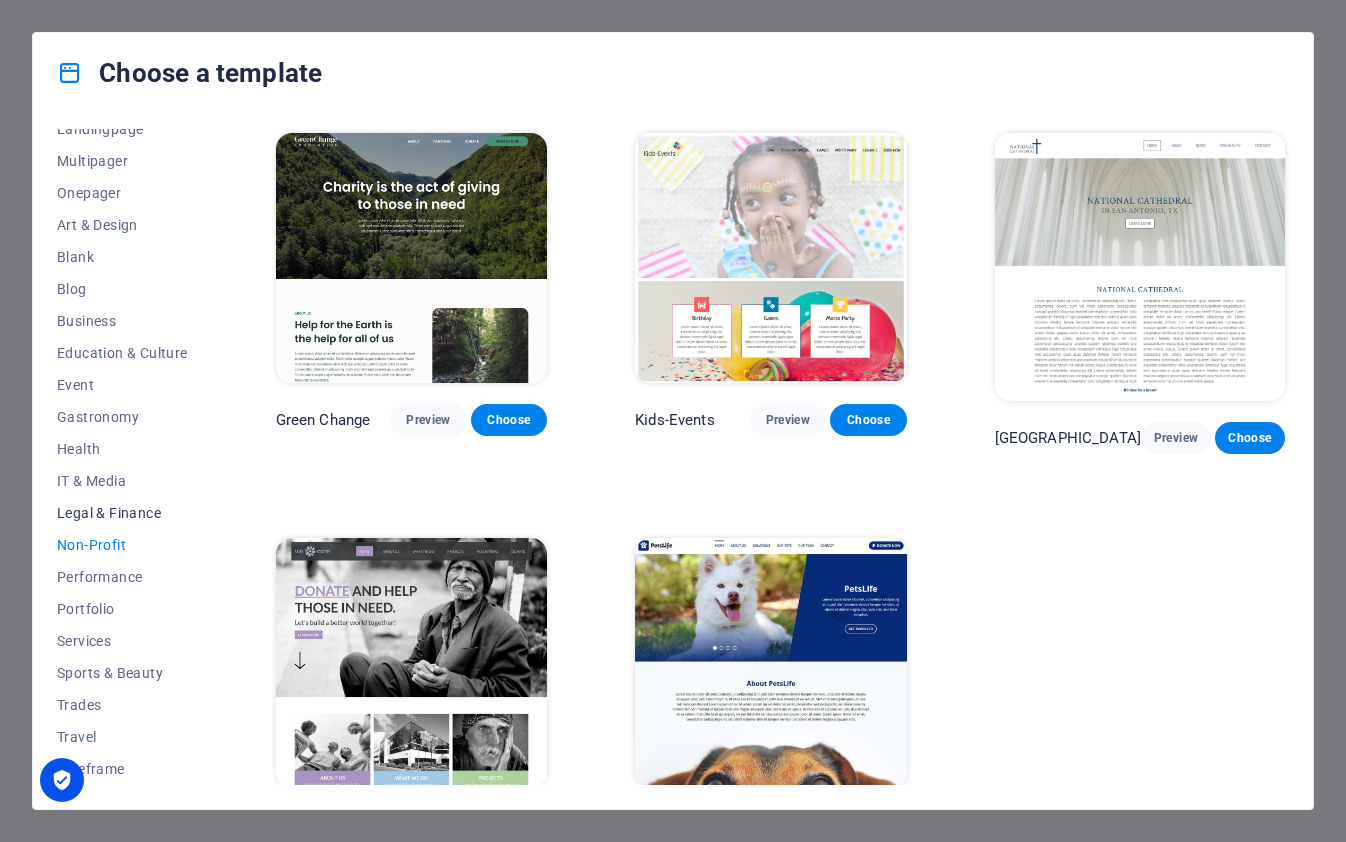 click on "Legal & Finance" at bounding box center [122, 513] 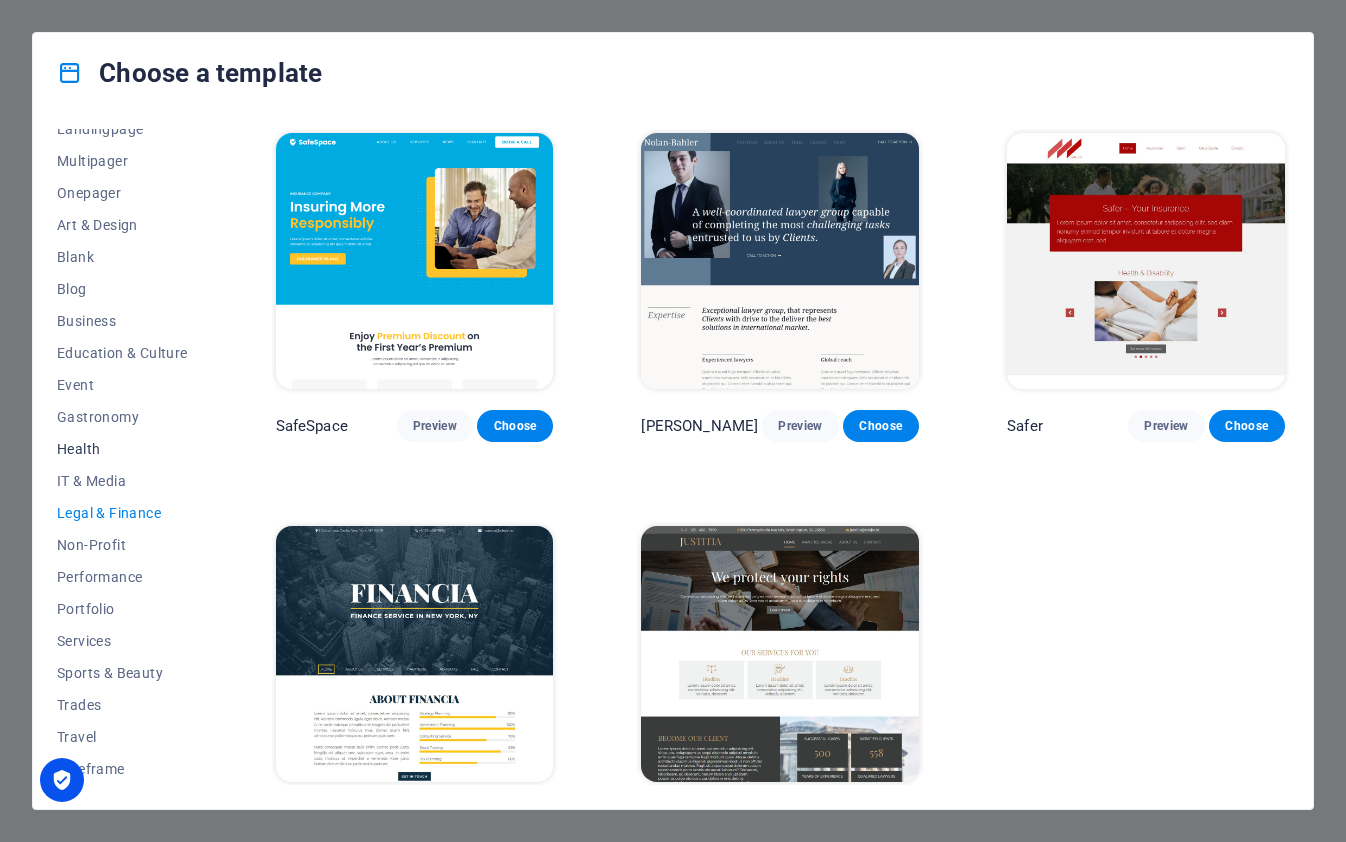 click on "Health" at bounding box center [122, 449] 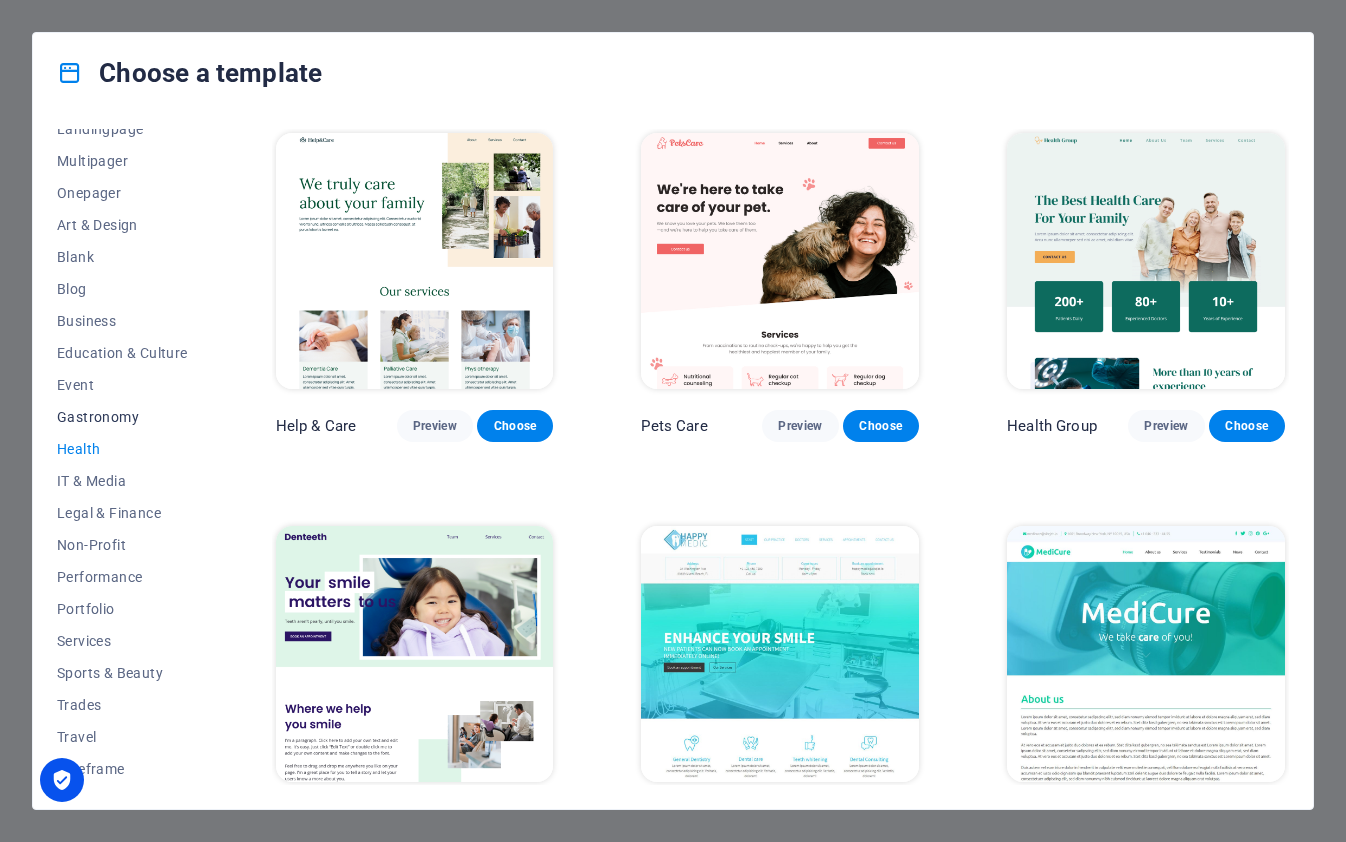 click on "Gastronomy" at bounding box center [122, 417] 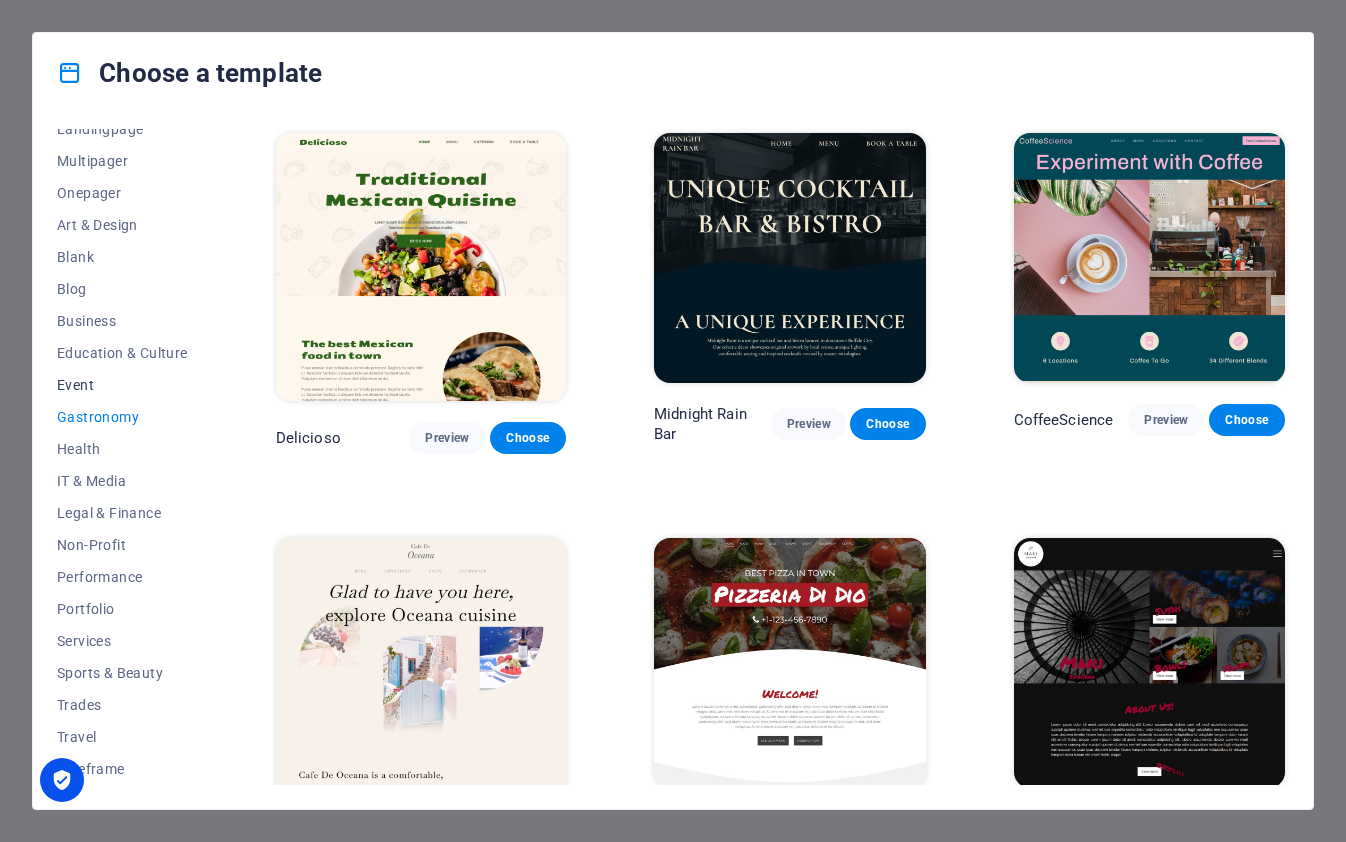 click on "Event" at bounding box center (122, 385) 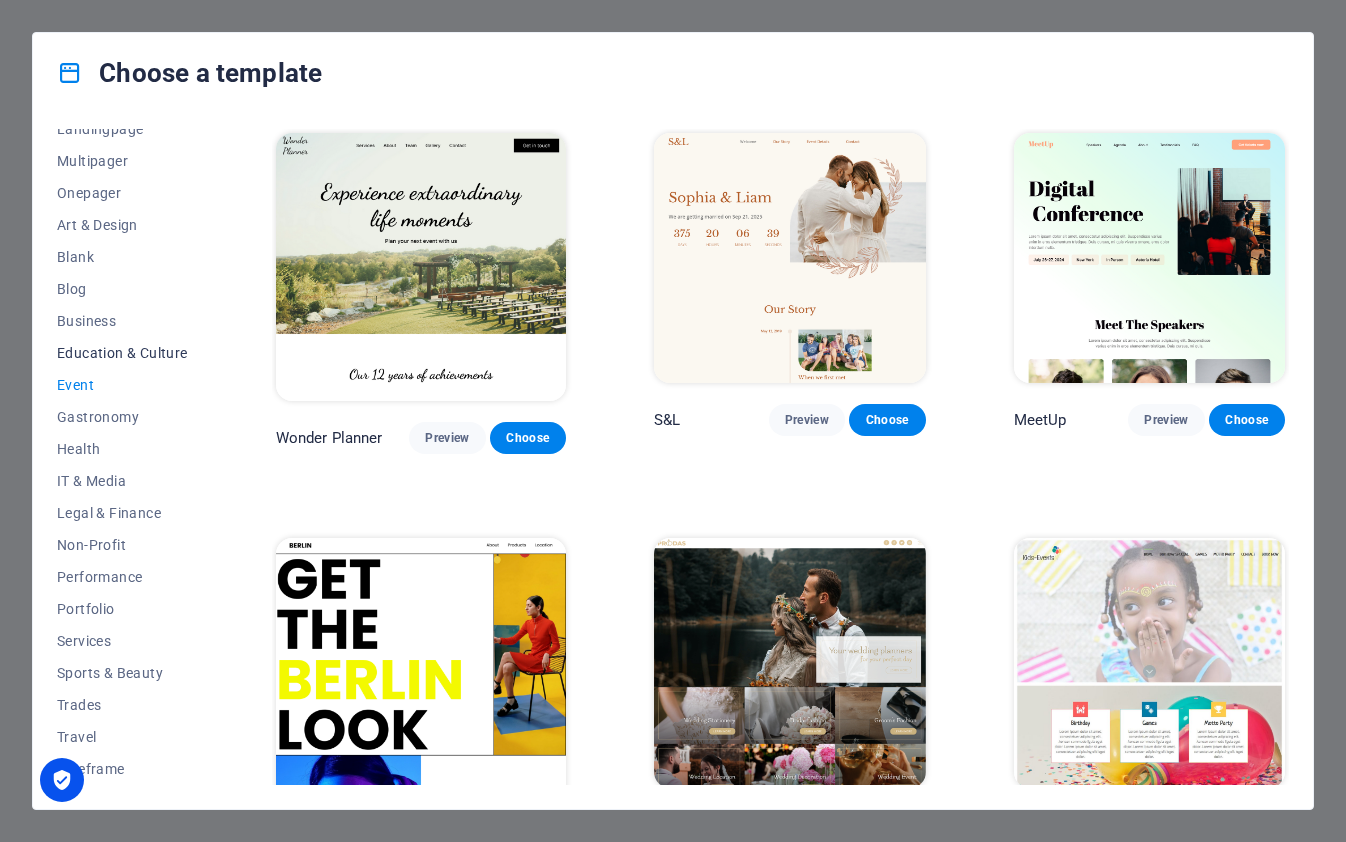 click on "Education & Culture" at bounding box center [122, 353] 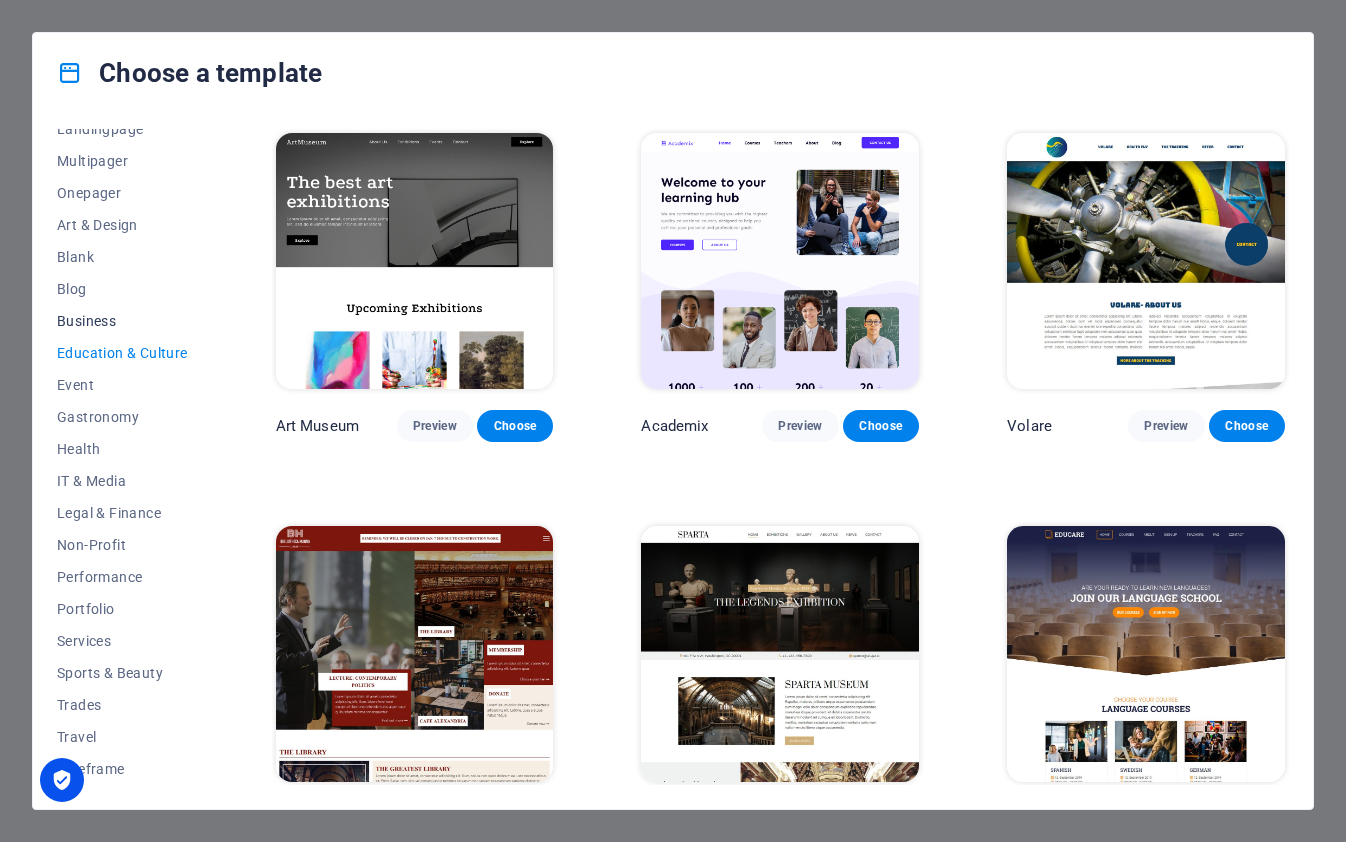 click on "Business" at bounding box center (122, 321) 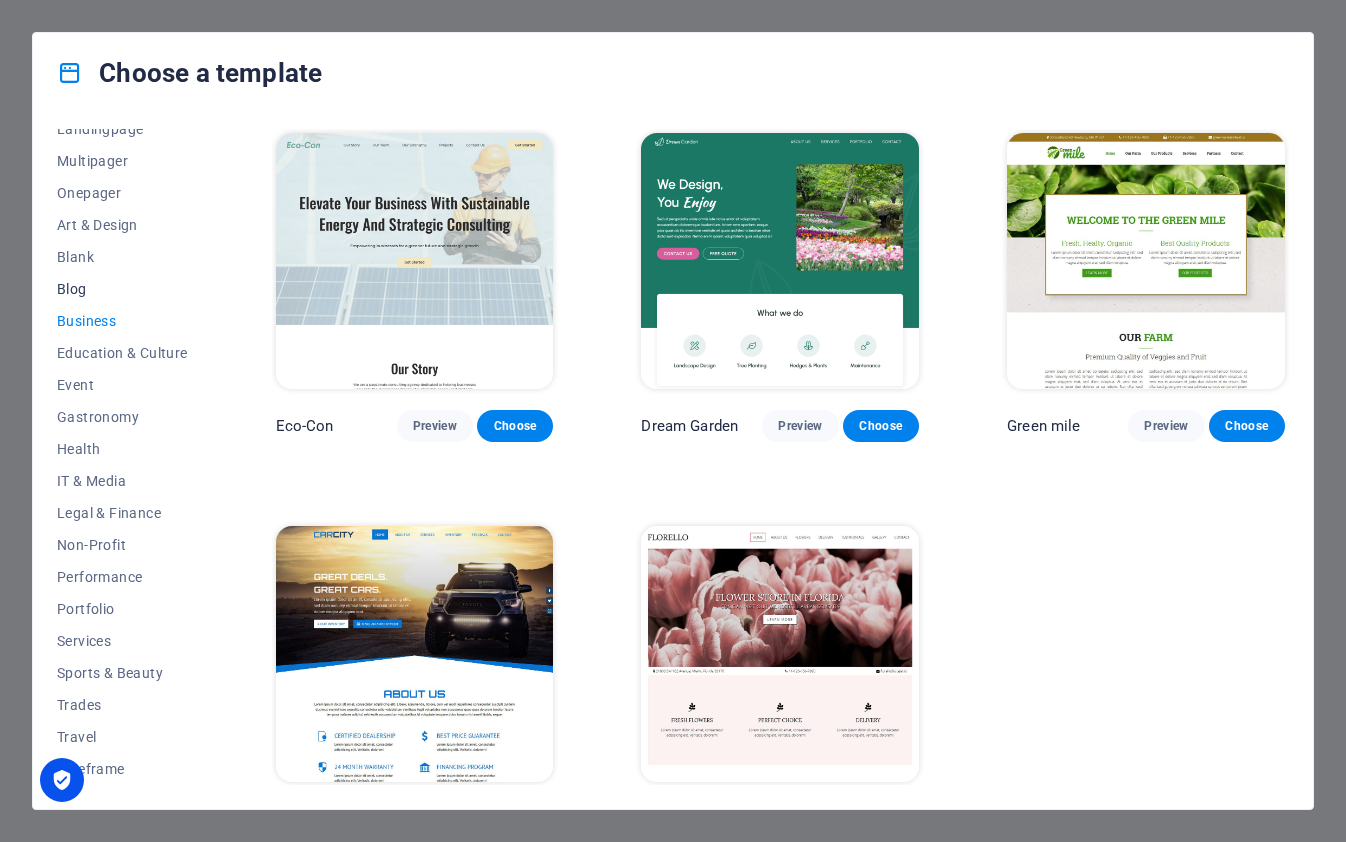click on "Blog" at bounding box center [122, 289] 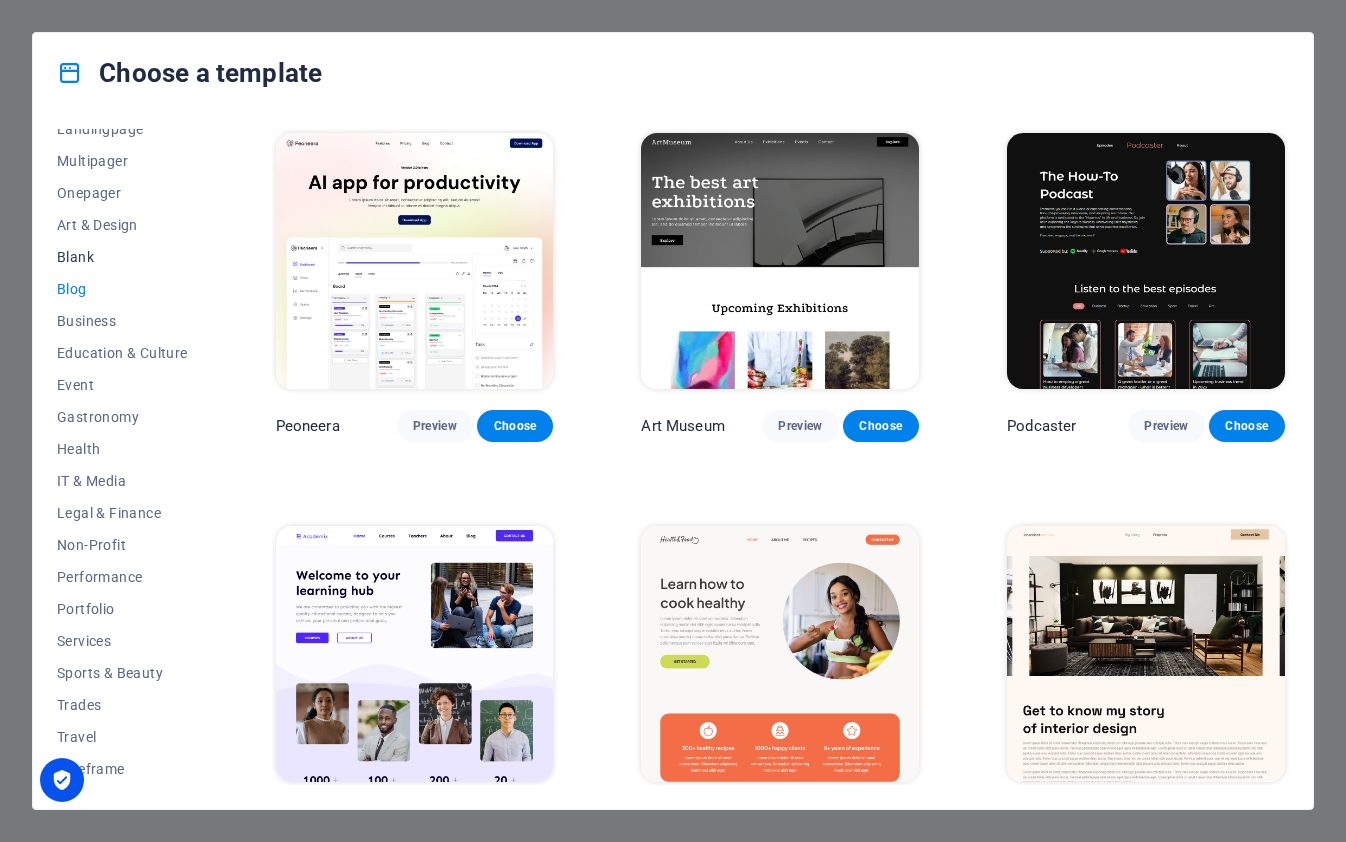 click on "Blank" at bounding box center (122, 257) 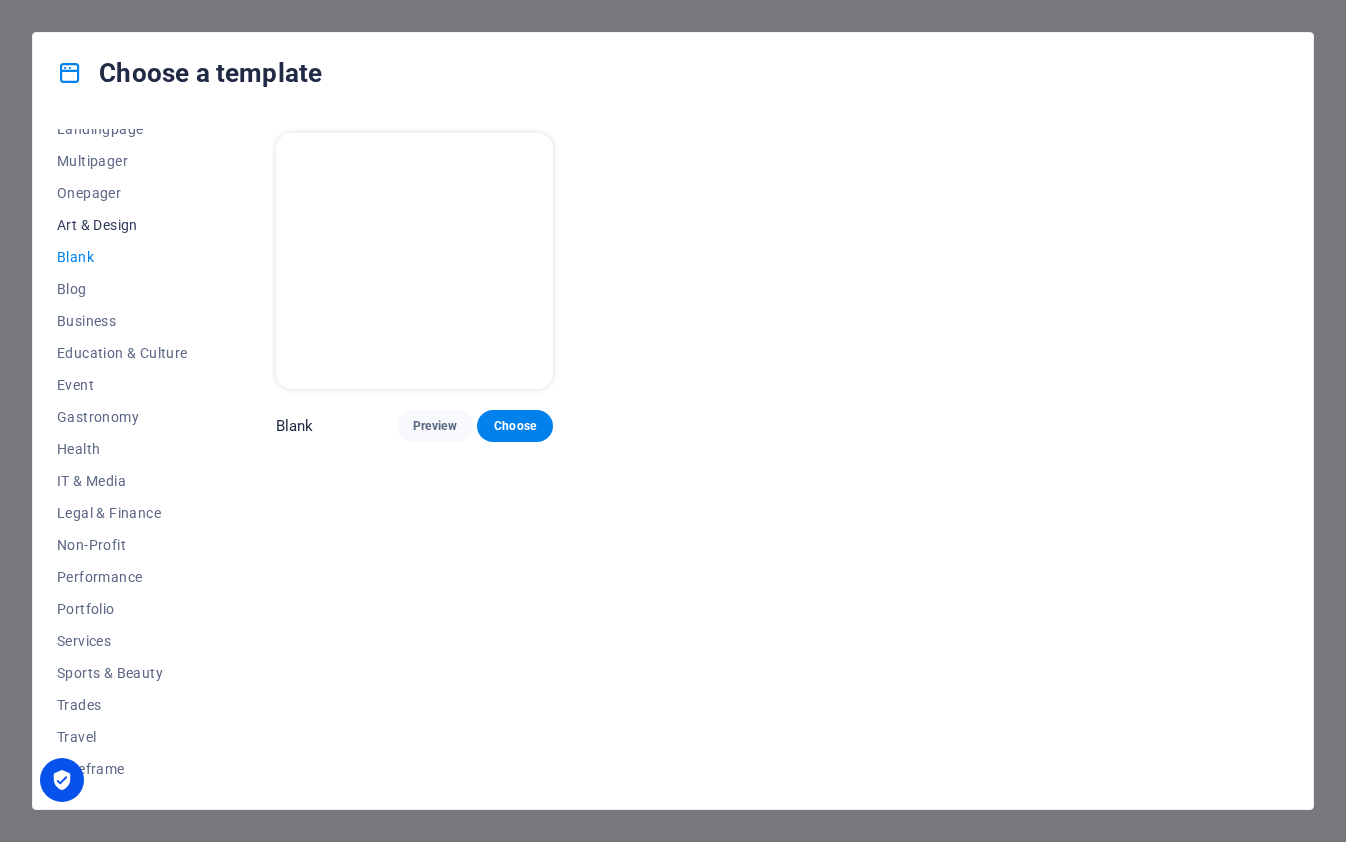 click on "Art & Design" at bounding box center [122, 225] 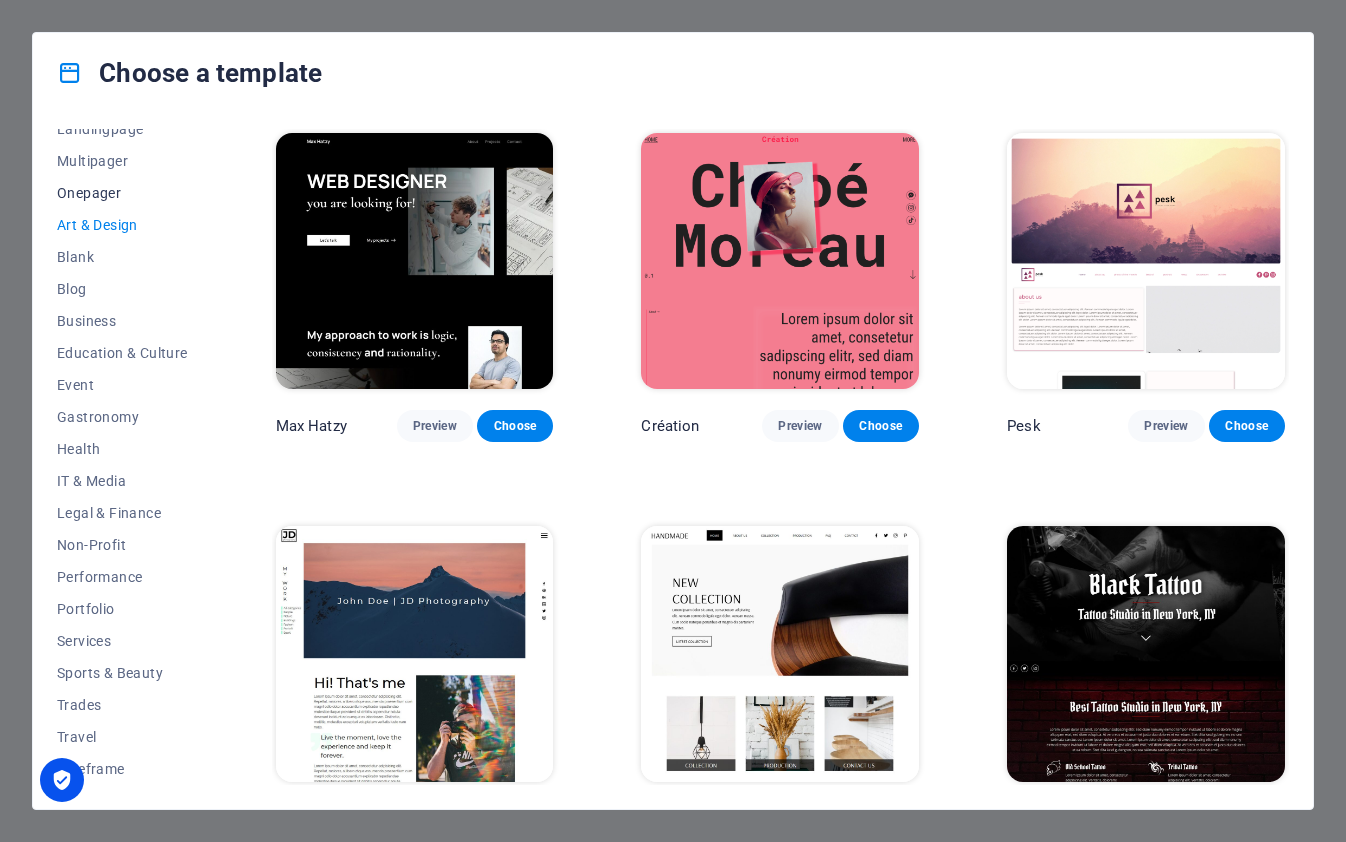 click on "Onepager" at bounding box center [122, 193] 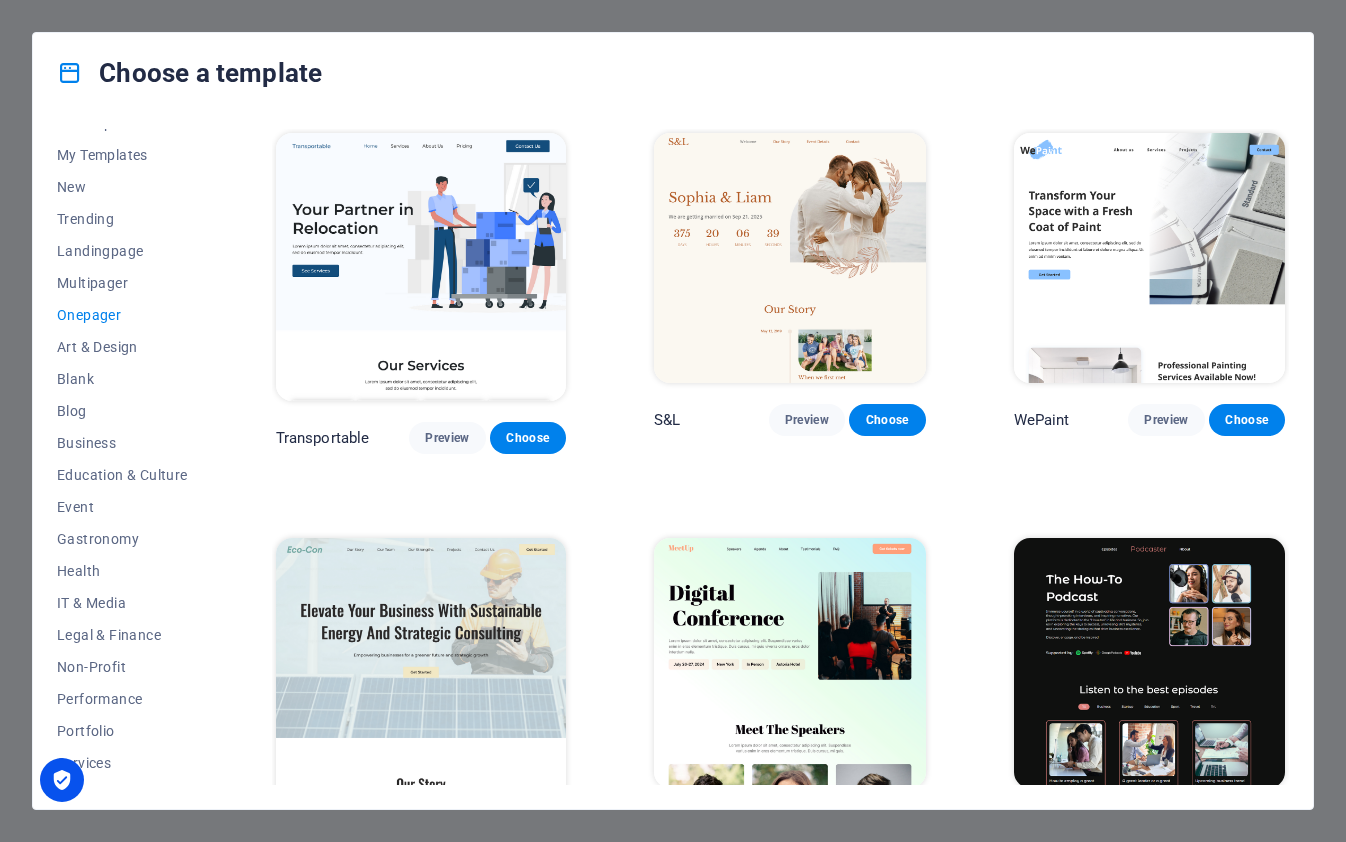 scroll, scrollTop: 0, scrollLeft: 0, axis: both 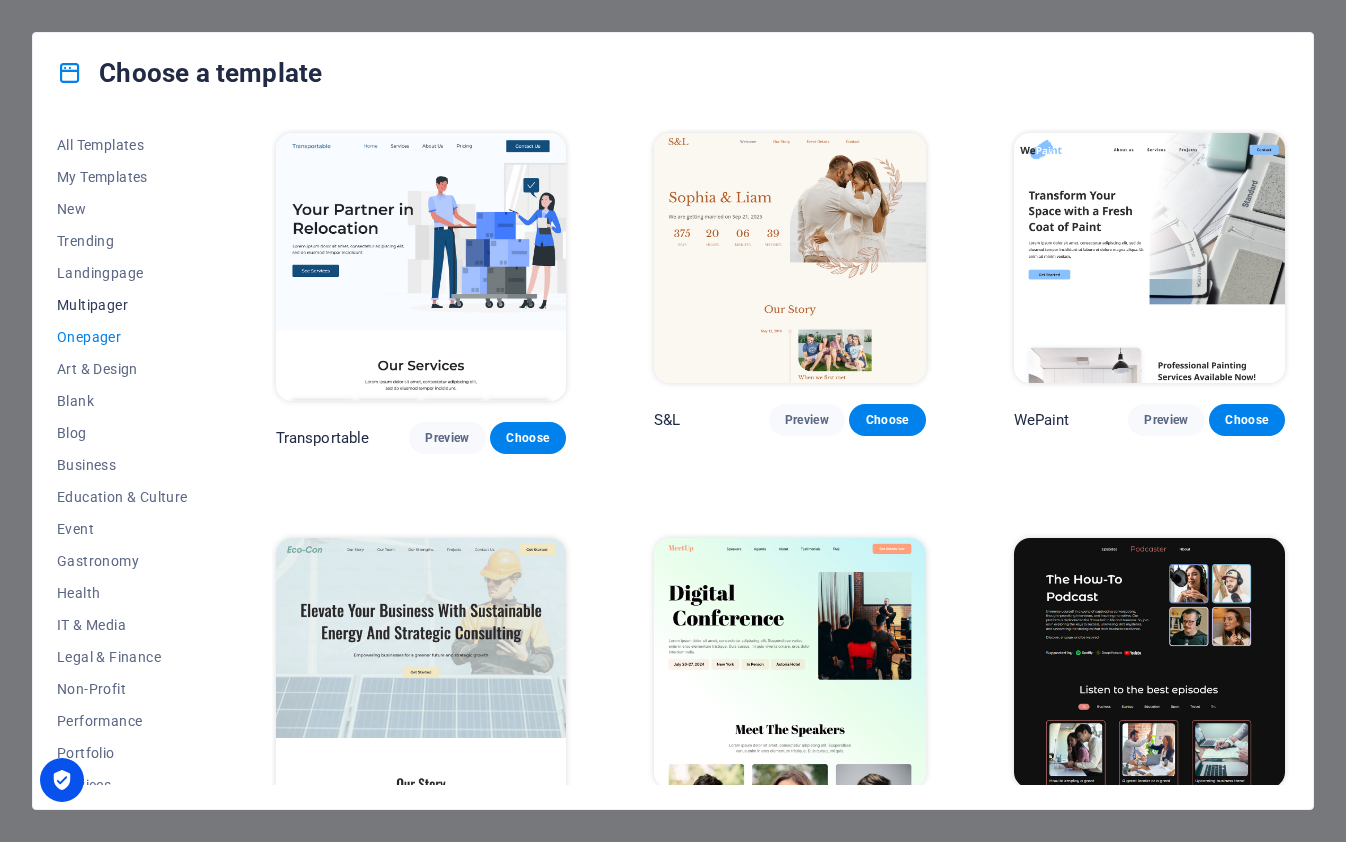 click on "Multipager" at bounding box center [122, 305] 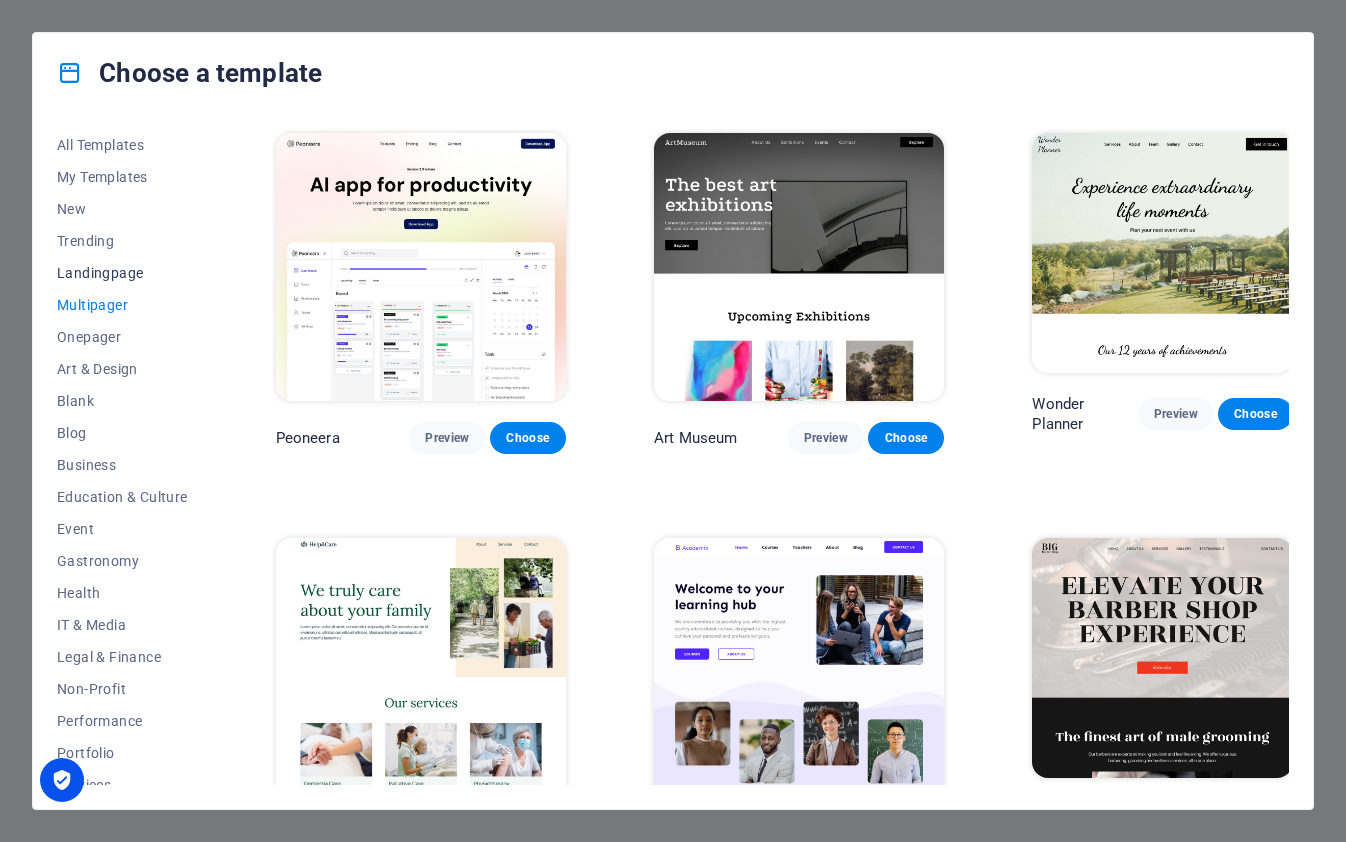 click on "Landingpage" at bounding box center (122, 273) 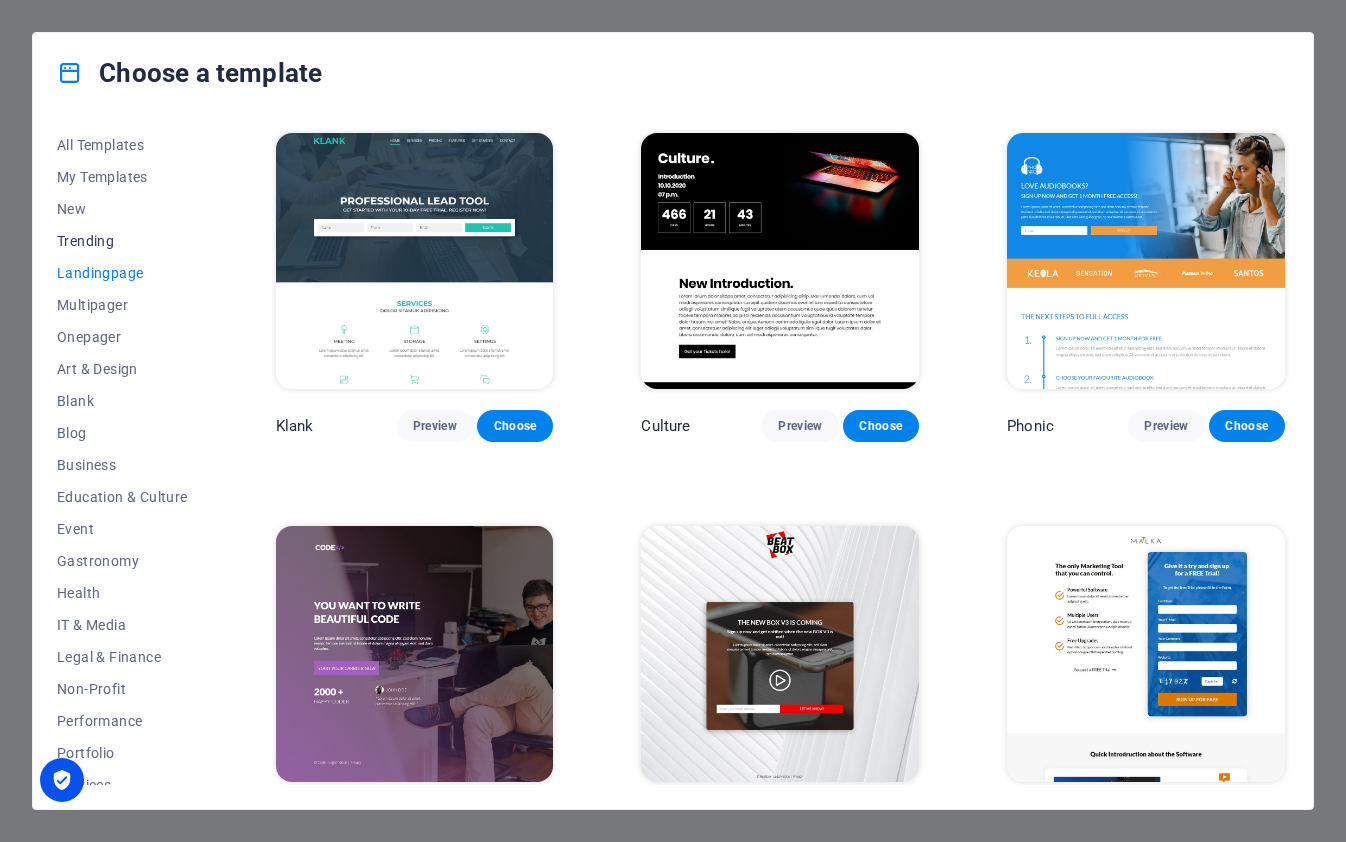 click on "Trending" at bounding box center [122, 241] 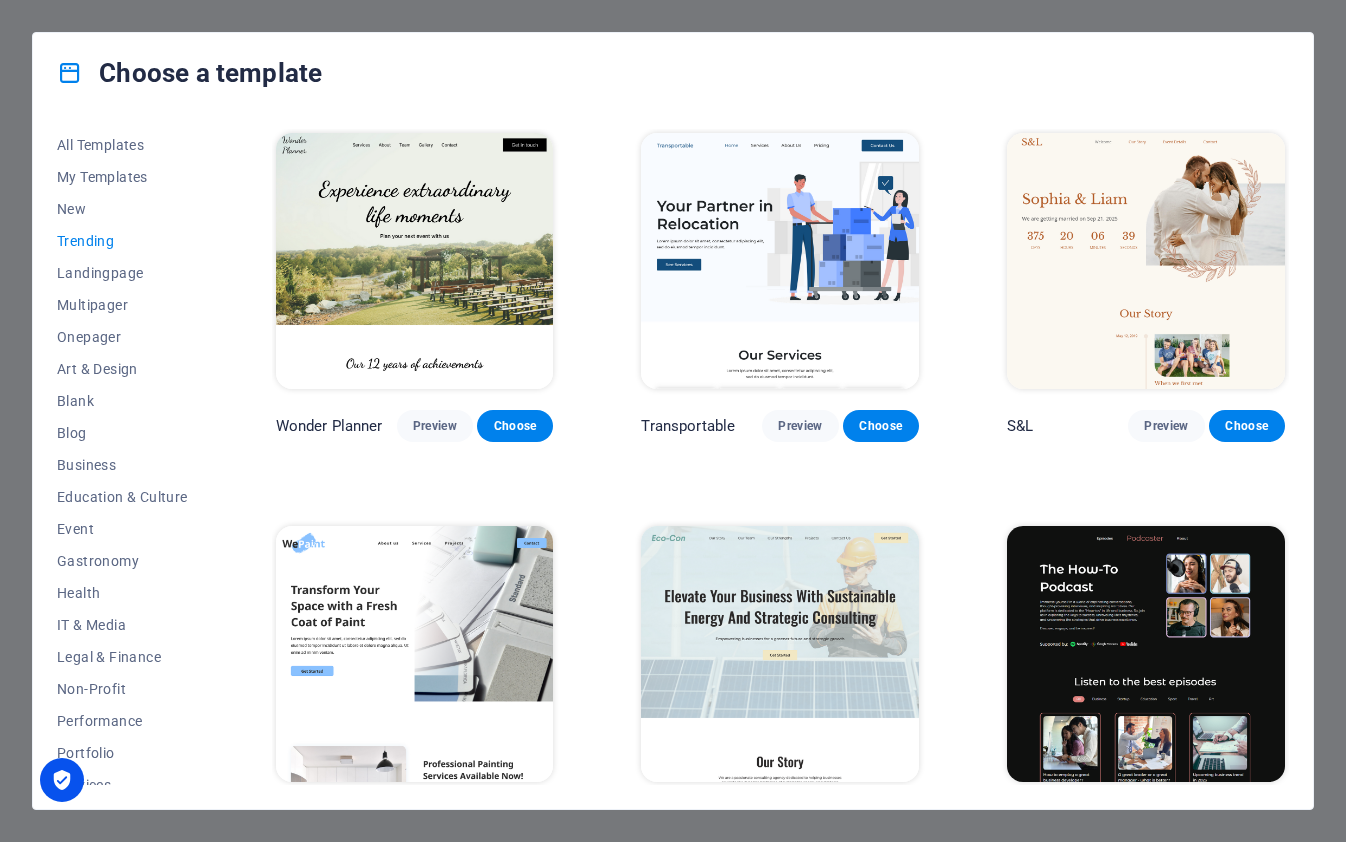 click on "All Templates My Templates New Trending Landingpage Multipager Onepager Art & Design Blank Blog Business Education & Culture Event Gastronomy Health IT & Media Legal & Finance Non-Profit Performance Portfolio Services Sports & Beauty Trades Travel Wireframe Wonder Planner Preview Choose Transportable Preview Choose S&L Preview Choose WePaint Preview Choose Eco-Con Preview Choose Podcaster Preview Choose Academix Preview Choose Health & Food Preview Choose Green Change Preview Choose WeTrain Preview Choose Gadgets Preview Choose TechUp Preview Choose Genius Preview Choose The Domain Preview Choose Coming Soon Preview Choose Blank Preview Choose" at bounding box center (673, 461) 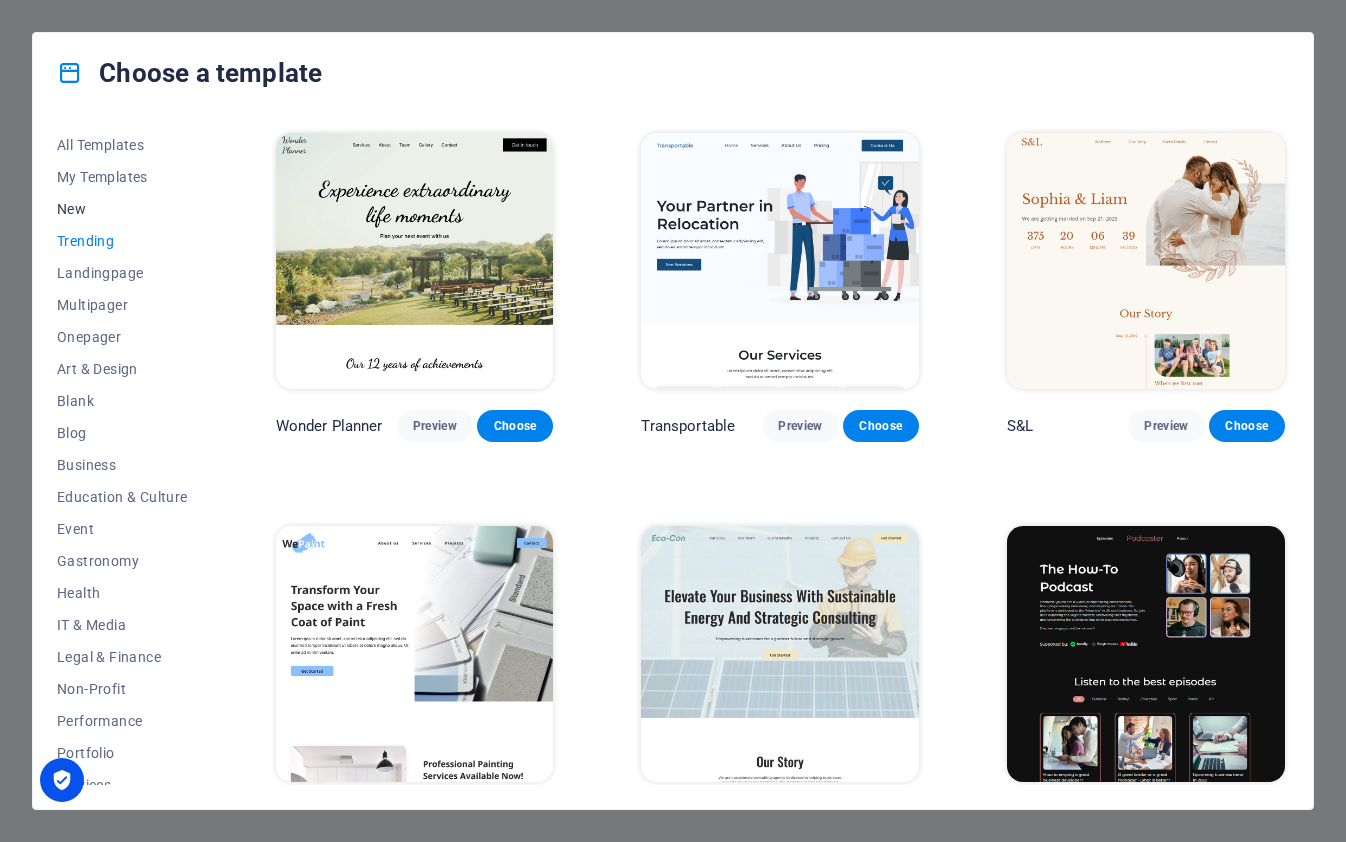 click on "New" at bounding box center (122, 209) 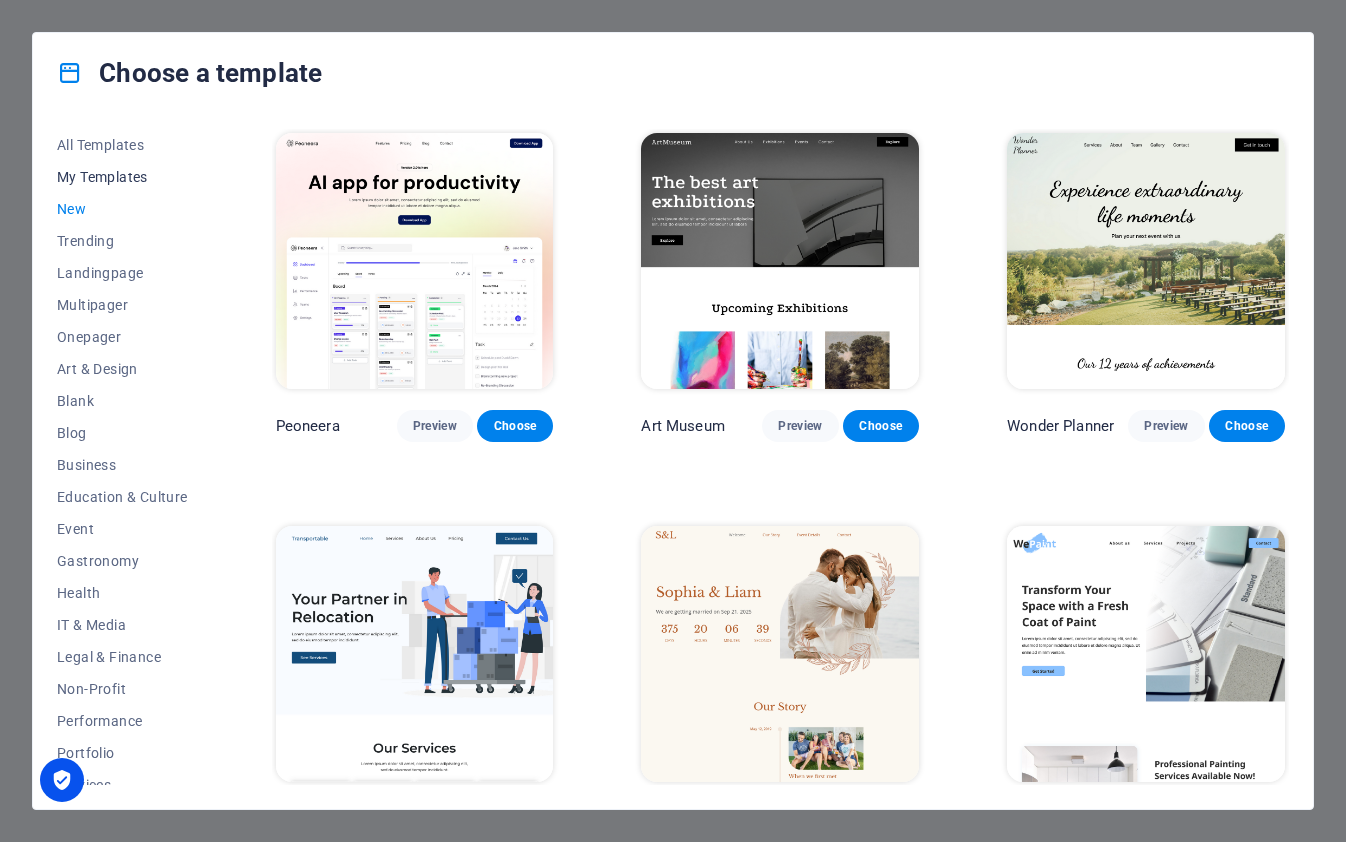 click on "My Templates" at bounding box center (122, 177) 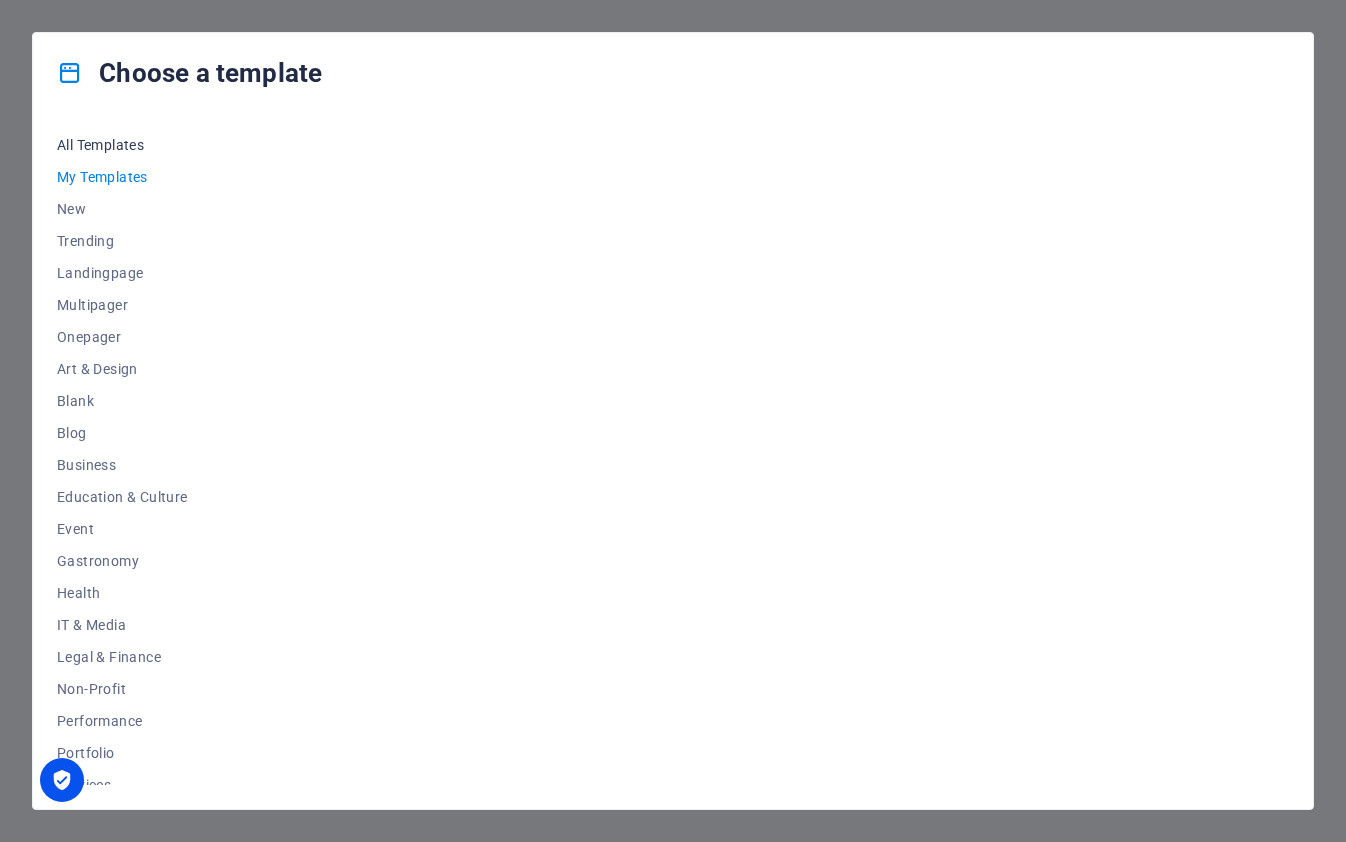 click on "All Templates" at bounding box center [122, 145] 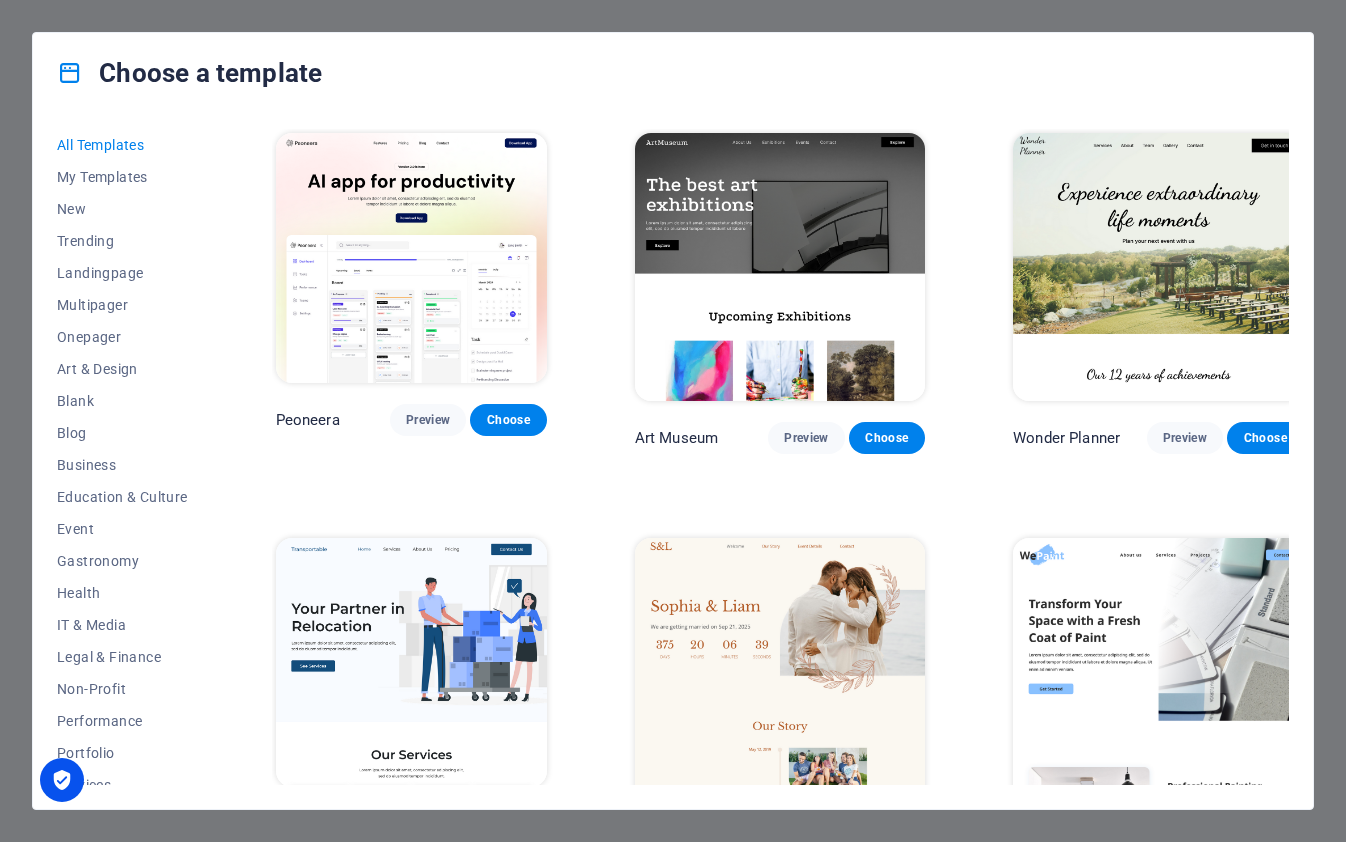 type 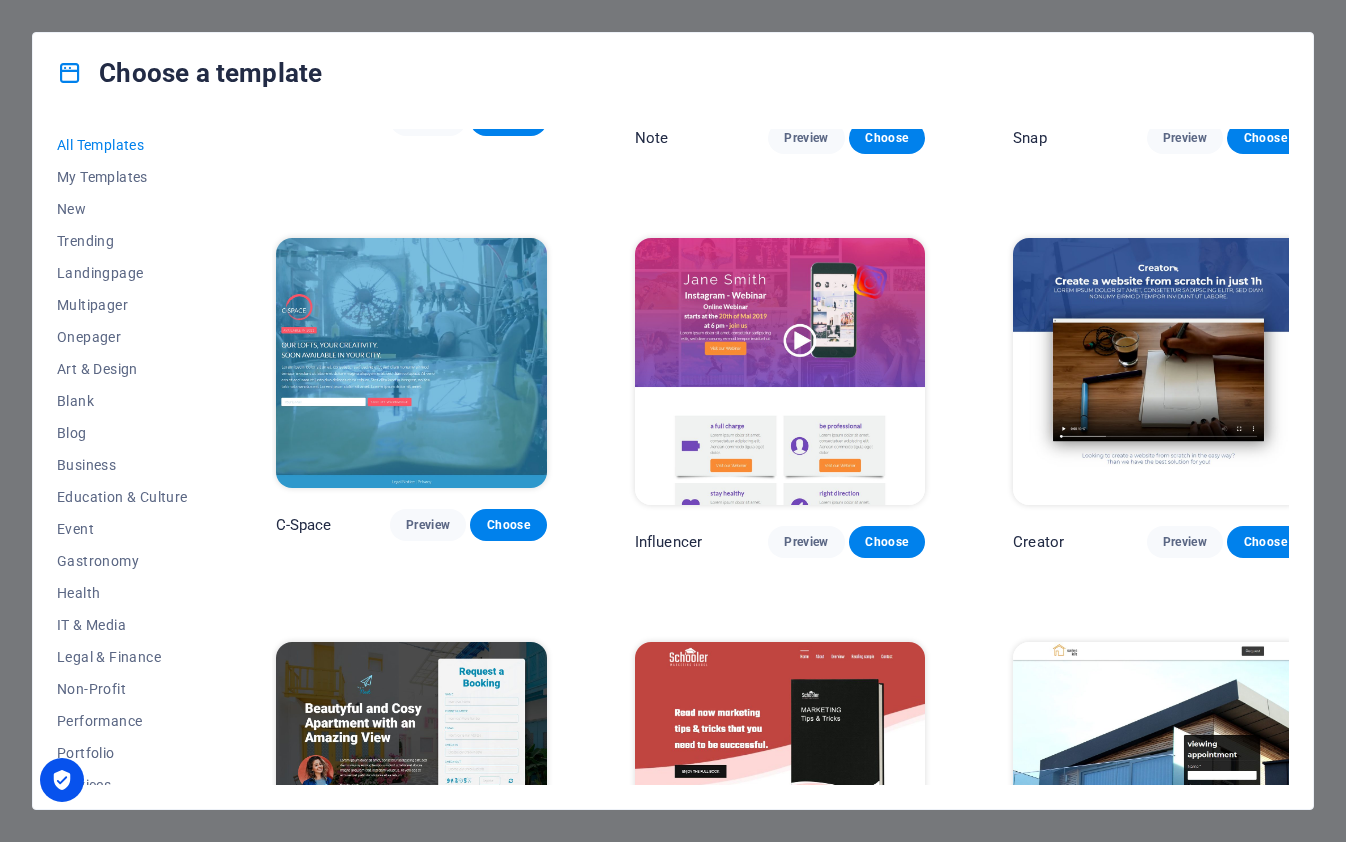 scroll, scrollTop: 20433, scrollLeft: 0, axis: vertical 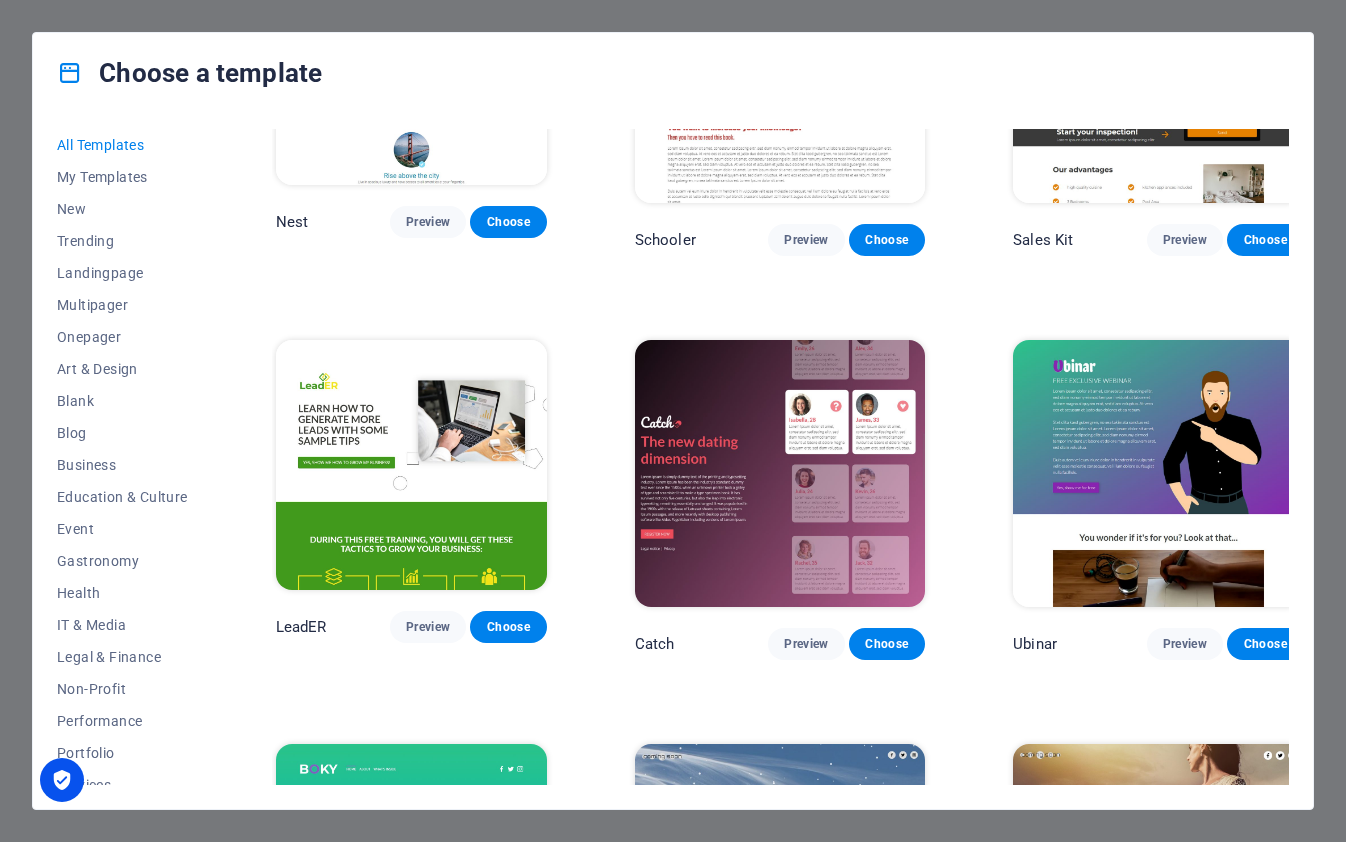 drag, startPoint x: 1288, startPoint y: 815, endPoint x: 1101, endPoint y: 512, distance: 356.059 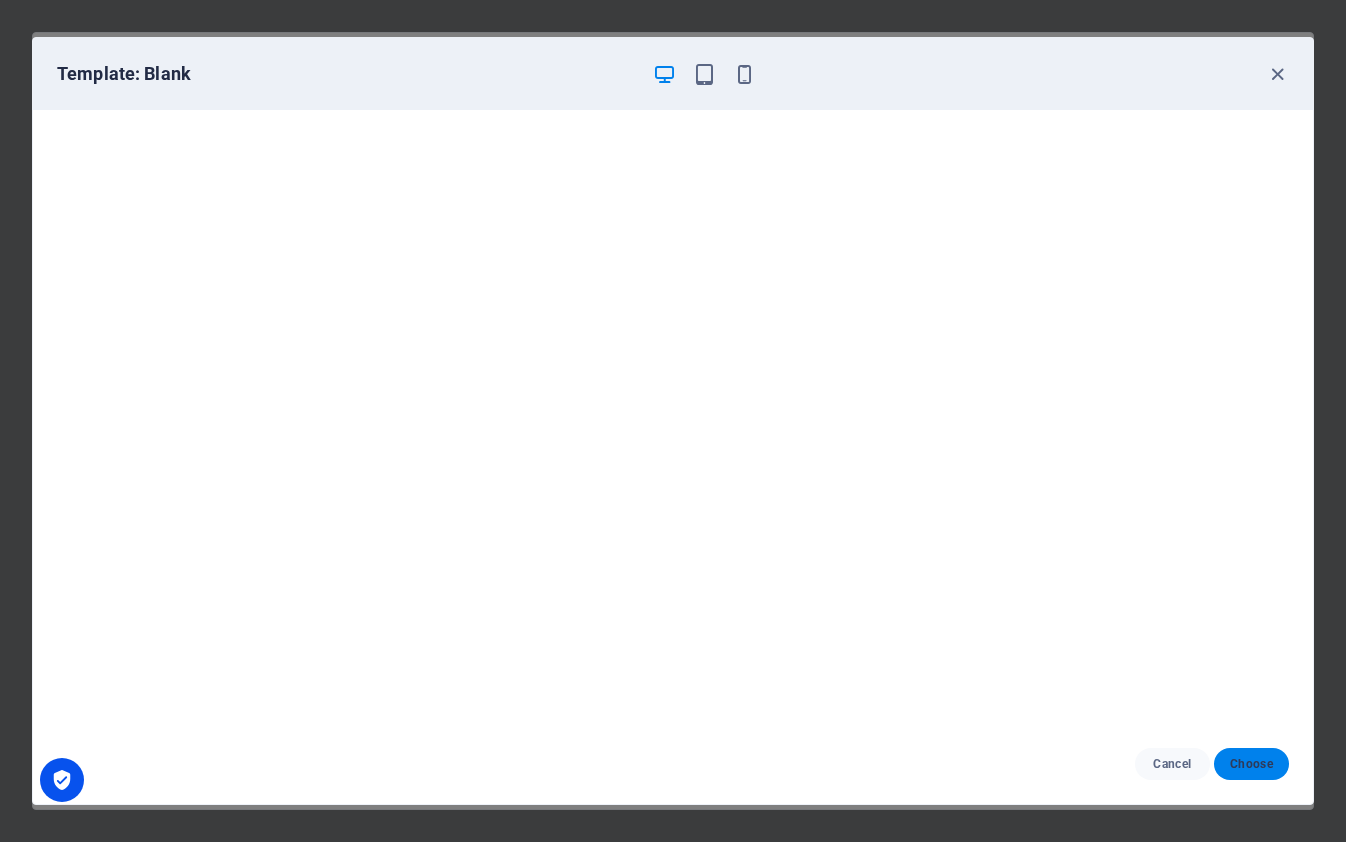click on "Choose" at bounding box center [1251, 764] 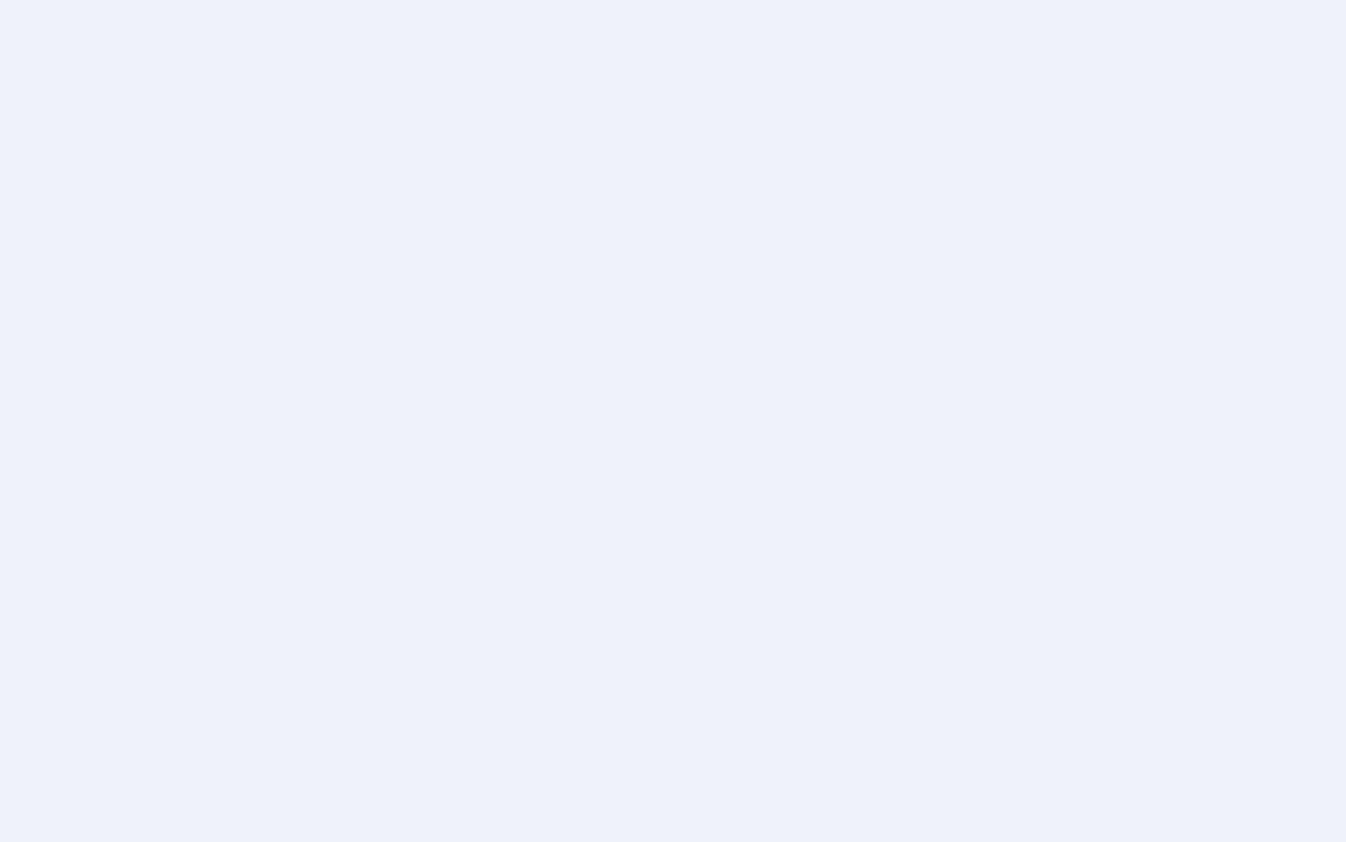 scroll, scrollTop: 0, scrollLeft: 0, axis: both 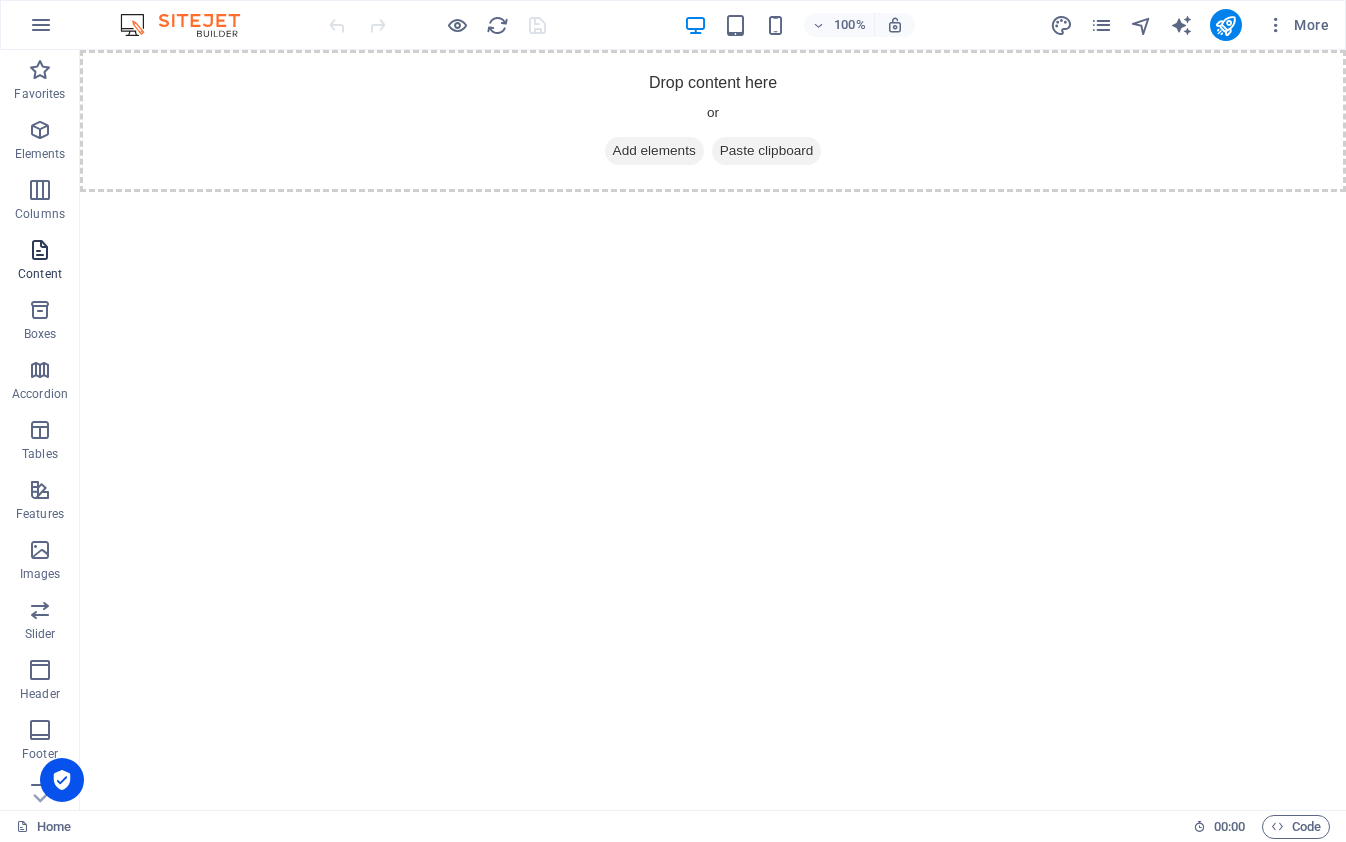 click at bounding box center [40, 250] 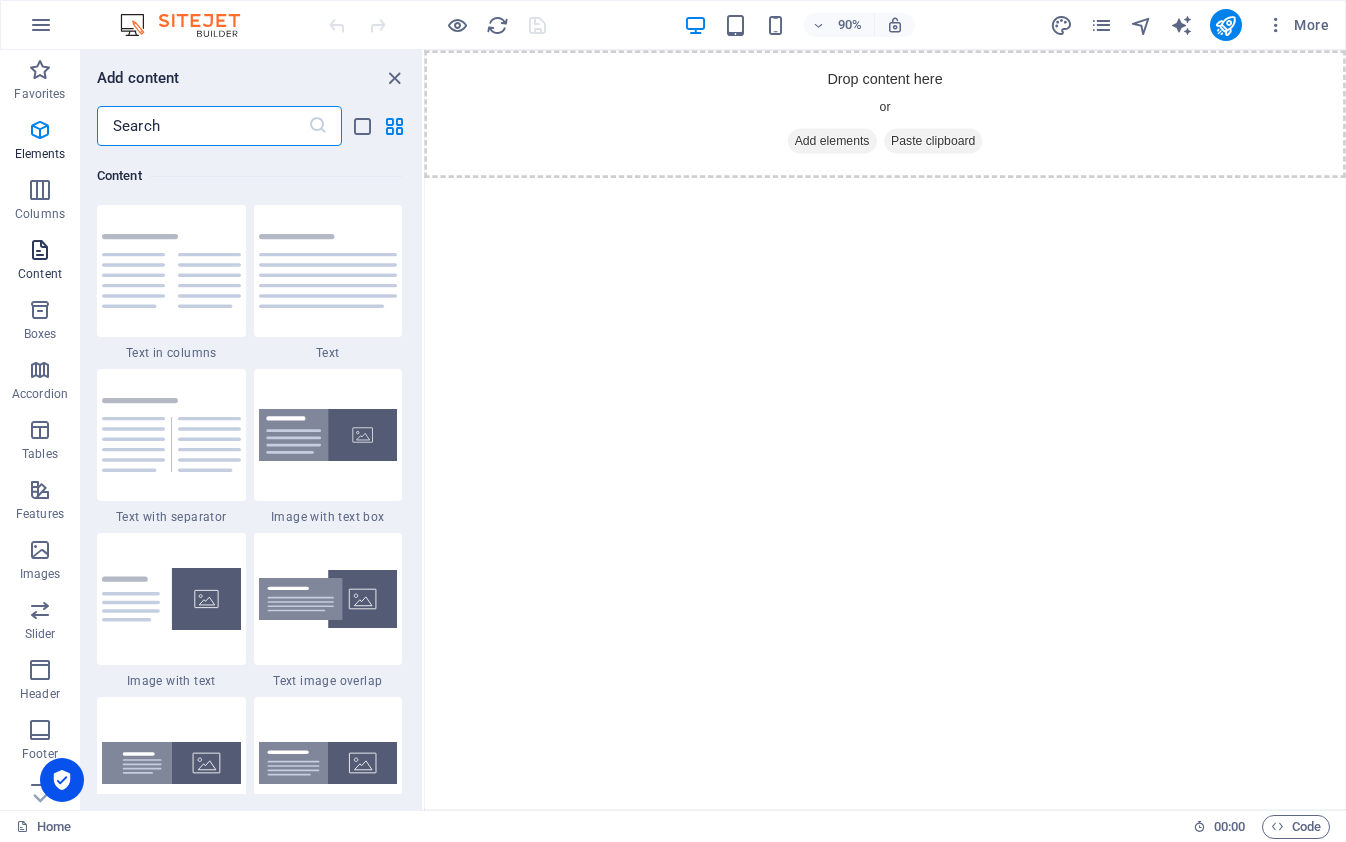 scroll, scrollTop: 3499, scrollLeft: 0, axis: vertical 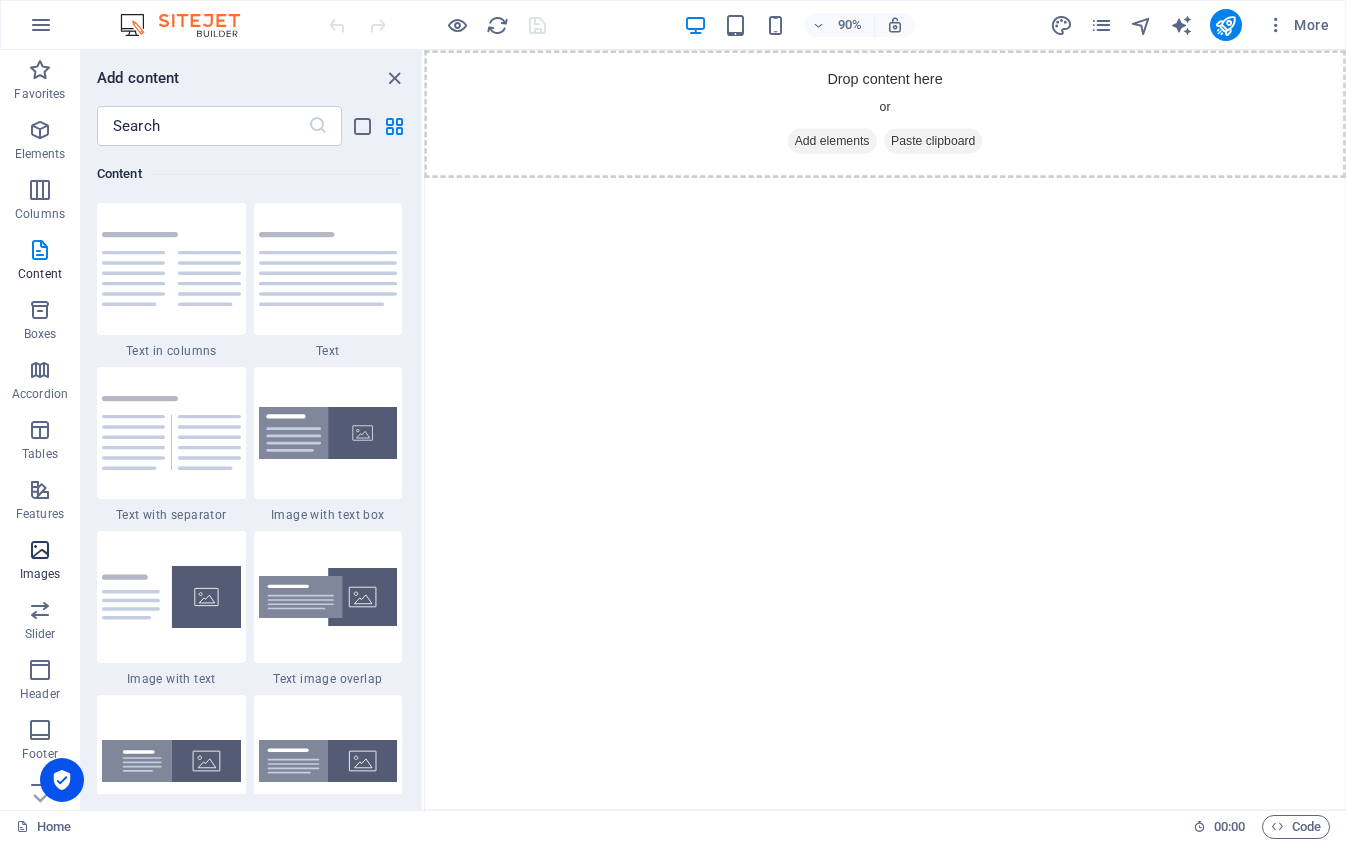 click at bounding box center [40, 550] 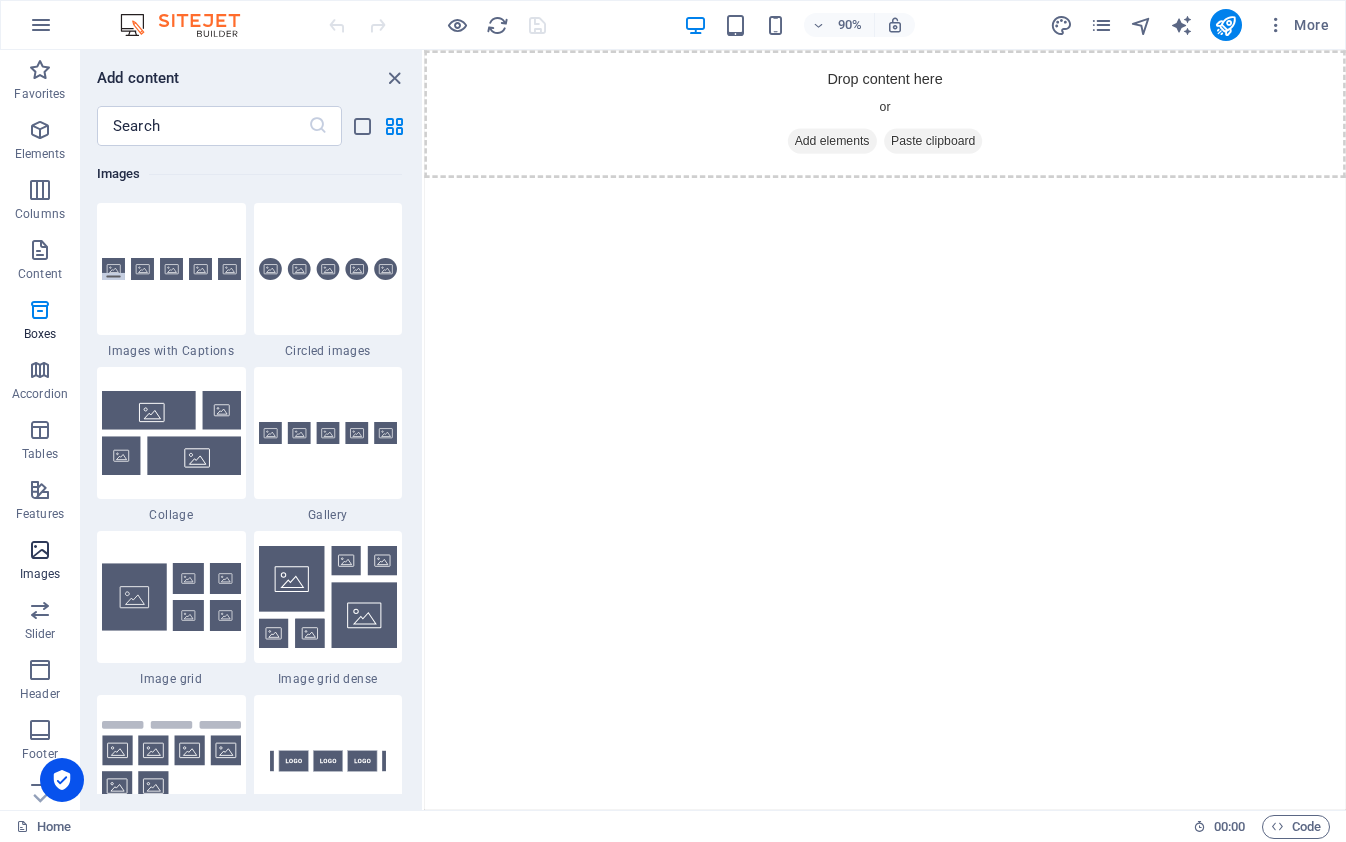 scroll, scrollTop: 9976, scrollLeft: 0, axis: vertical 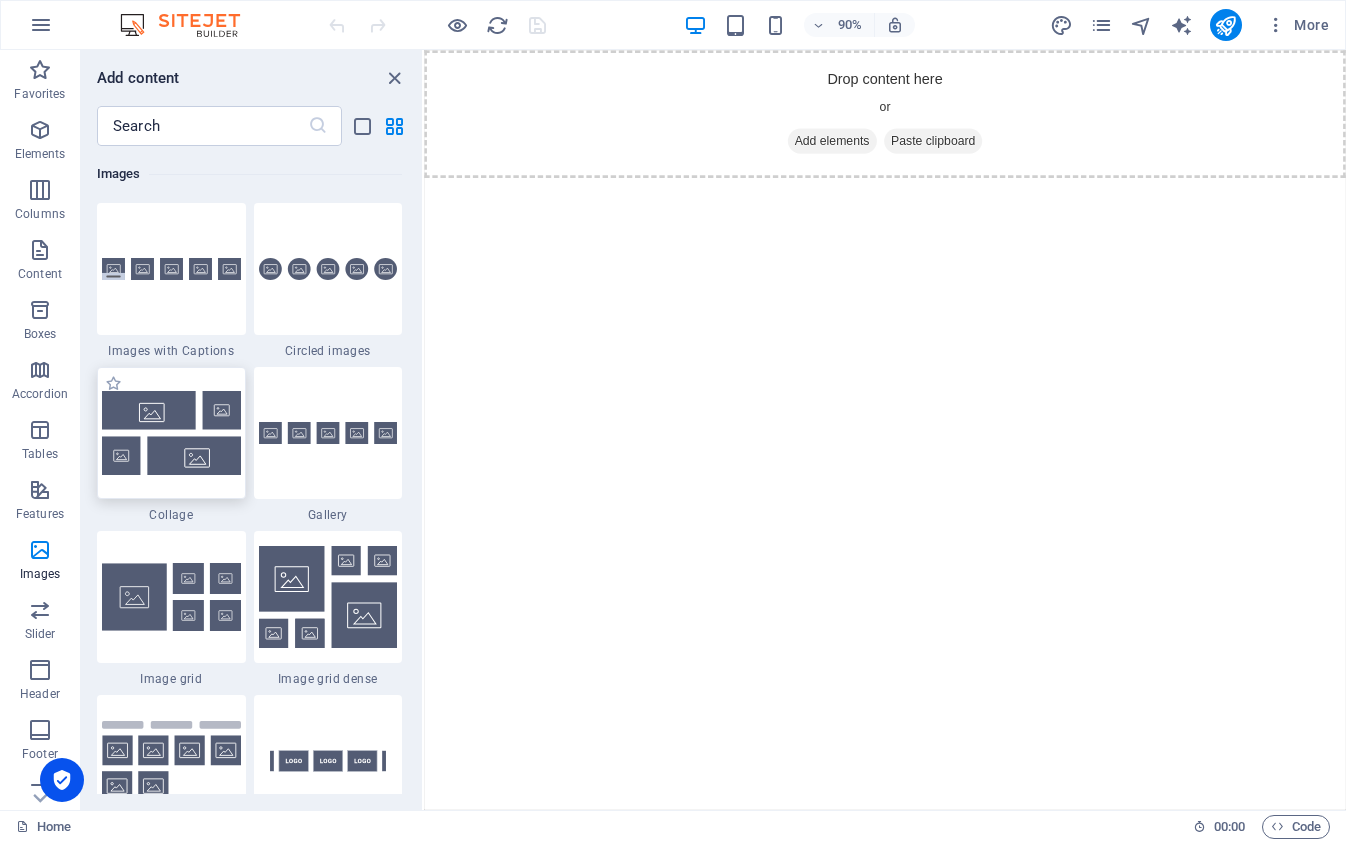 click at bounding box center [171, 432] 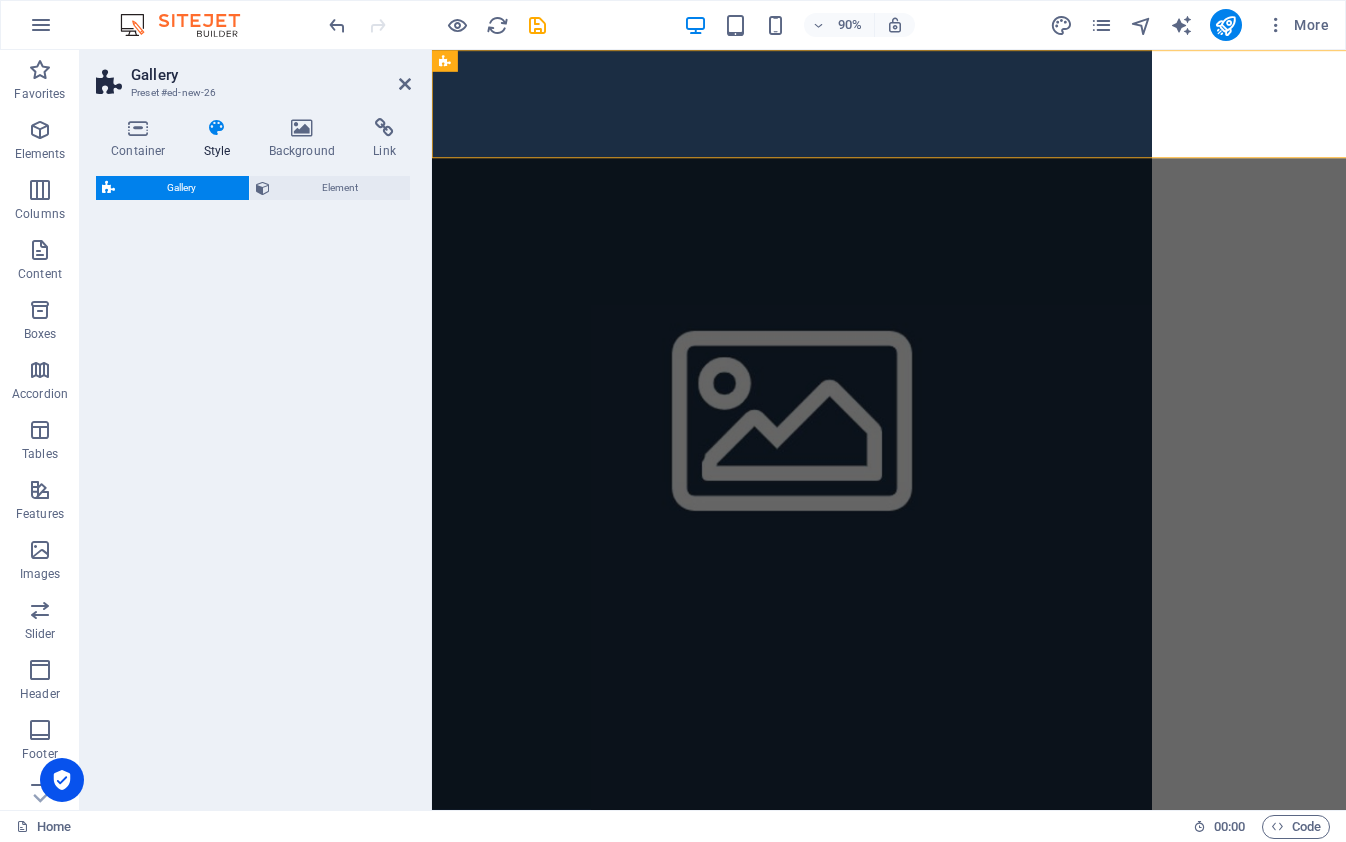 select on "rem" 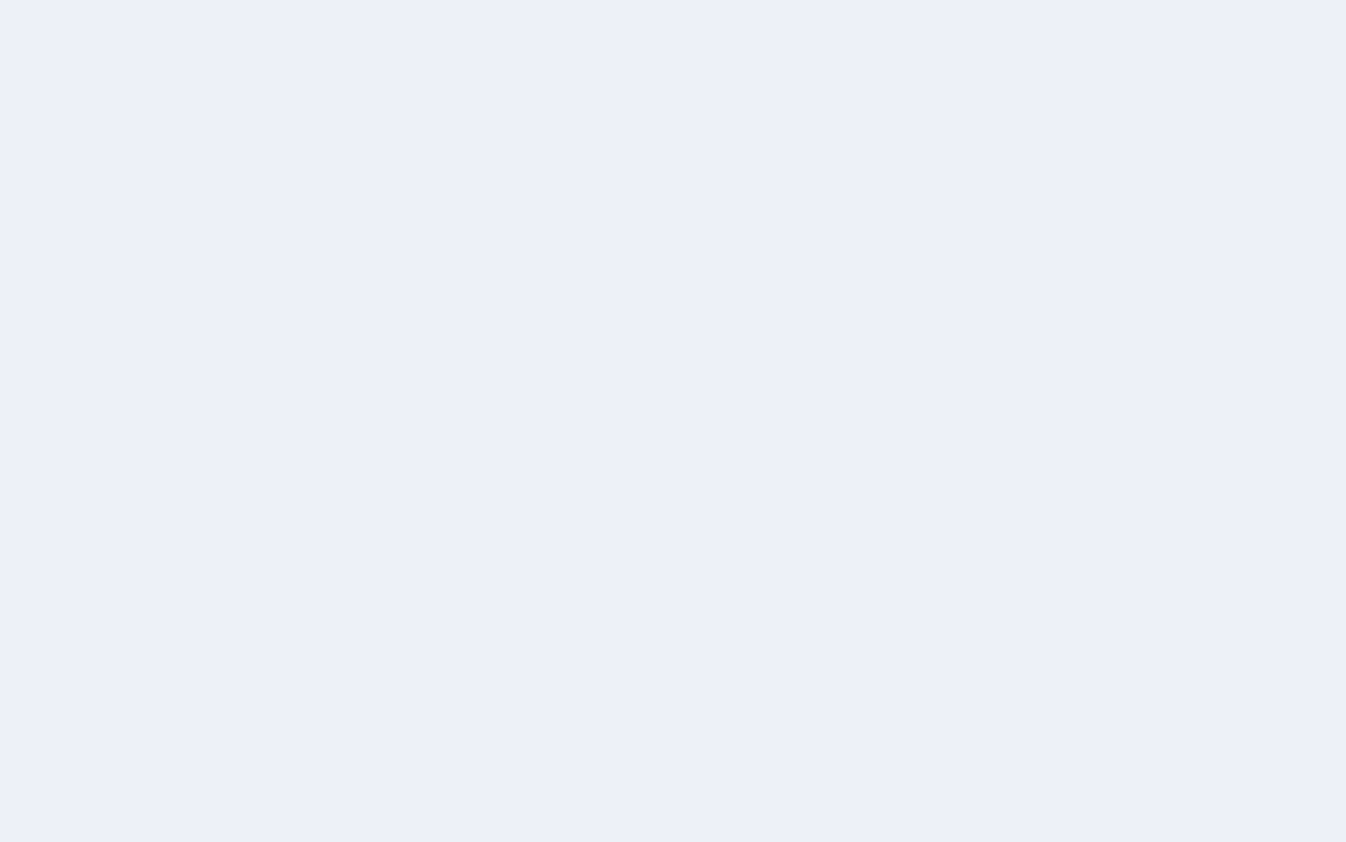 scroll, scrollTop: 0, scrollLeft: 0, axis: both 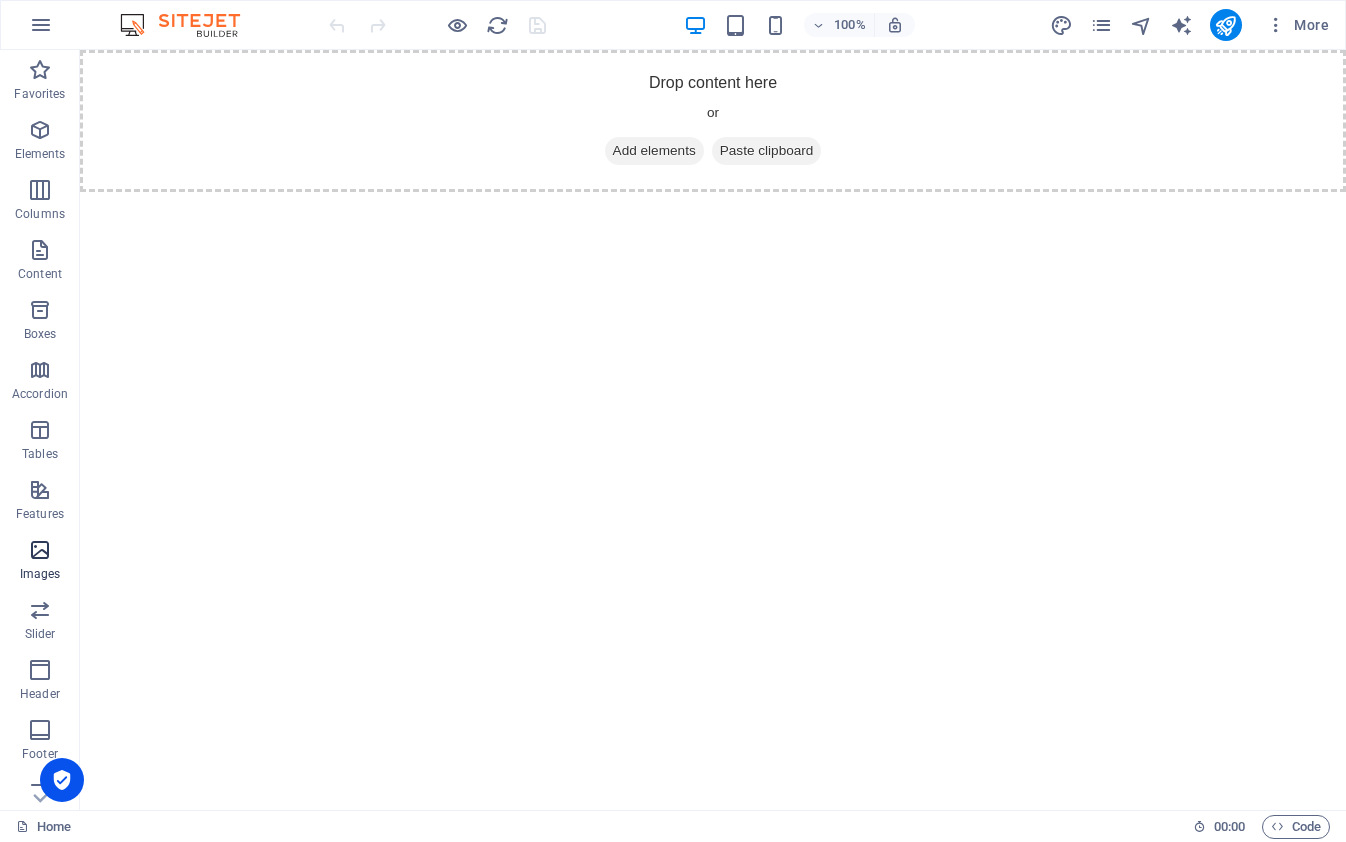 click at bounding box center (40, 550) 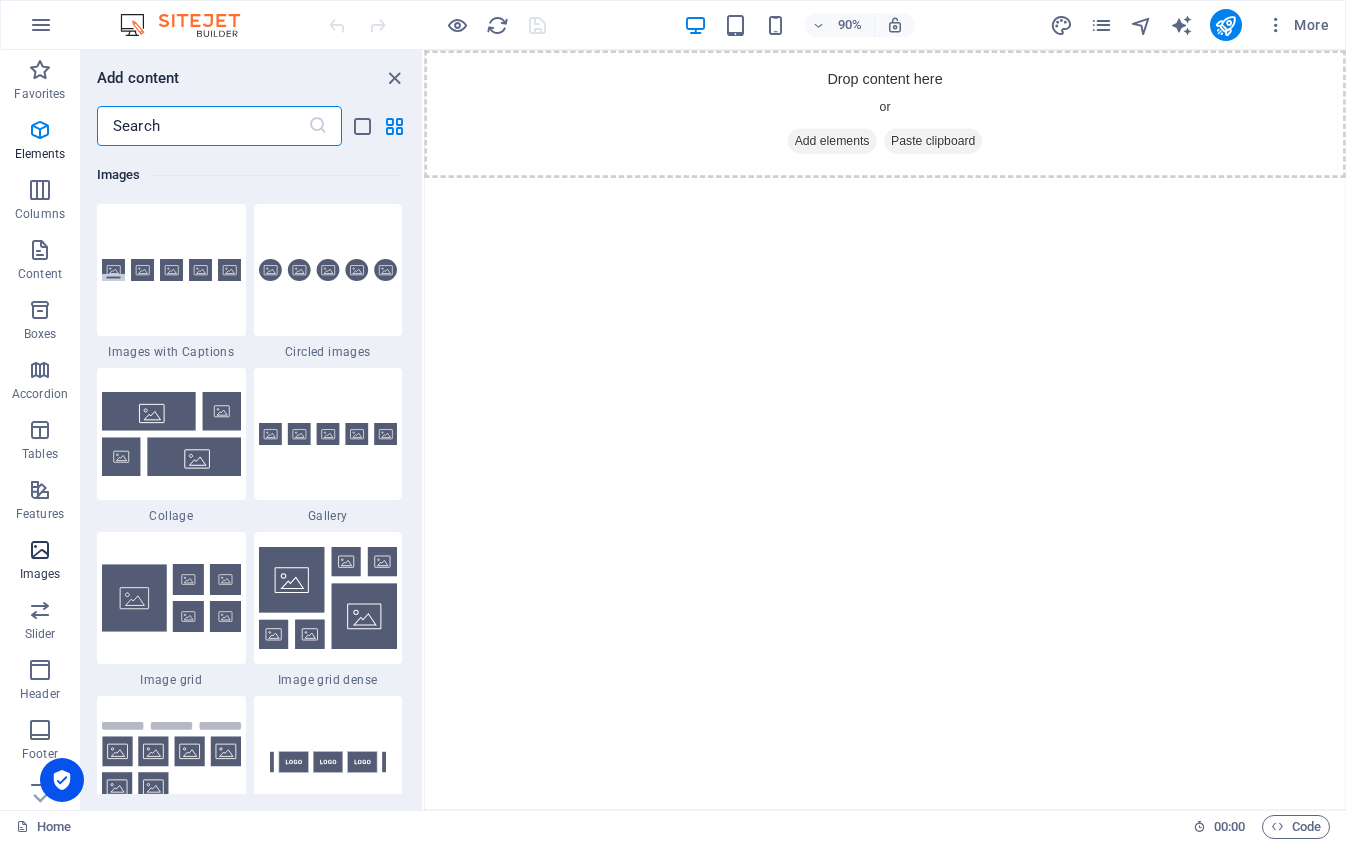 scroll, scrollTop: 9976, scrollLeft: 0, axis: vertical 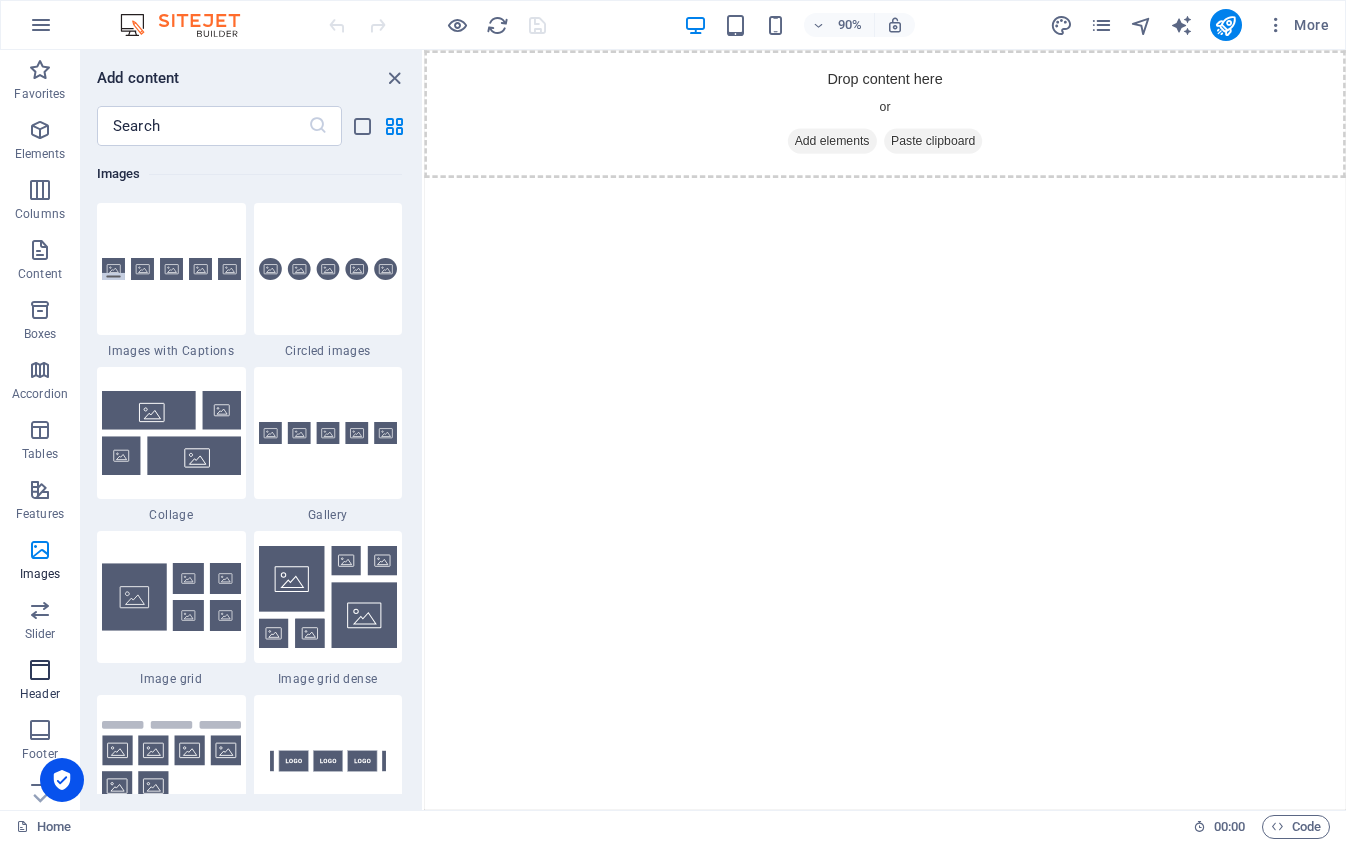 click at bounding box center [40, 670] 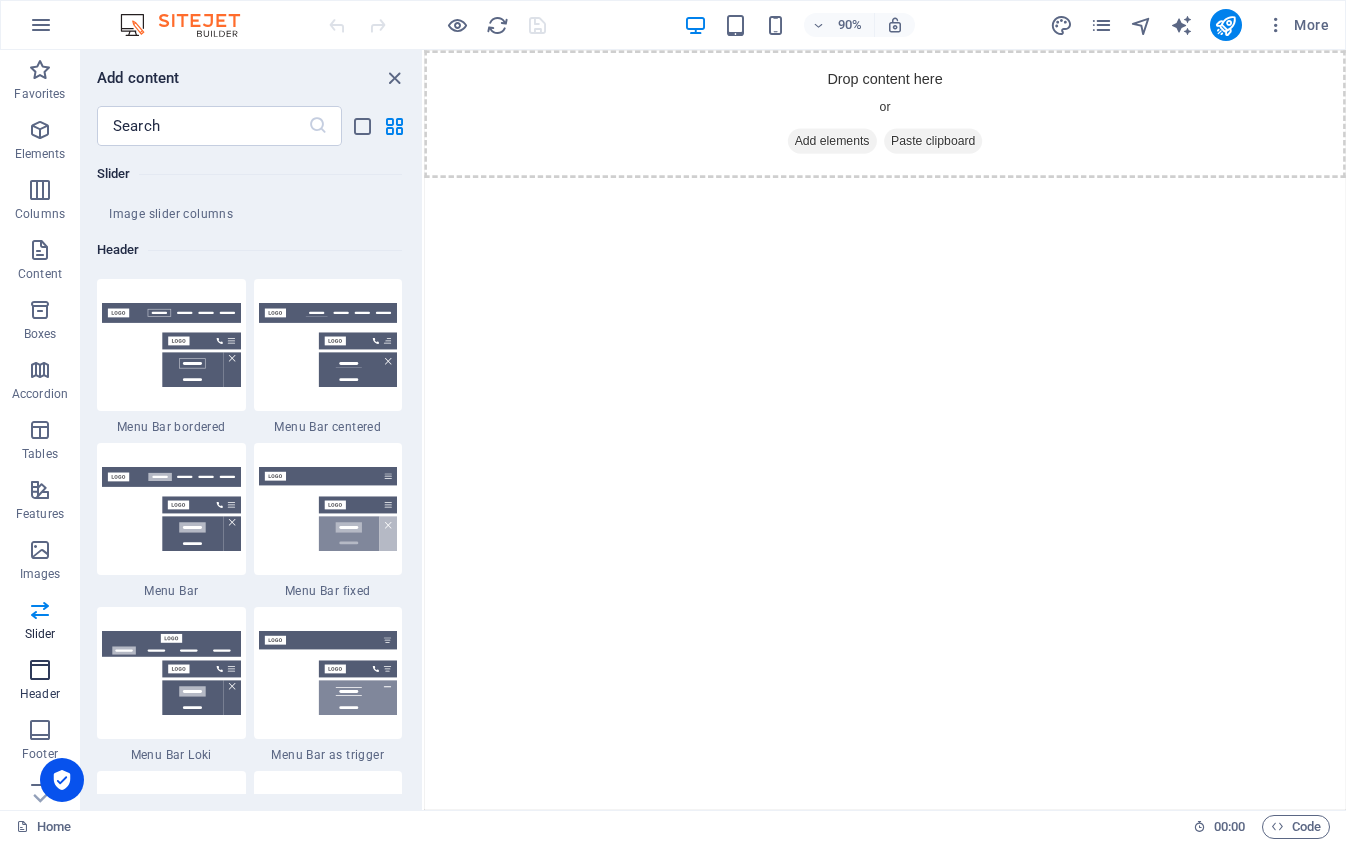 scroll, scrollTop: 11878, scrollLeft: 0, axis: vertical 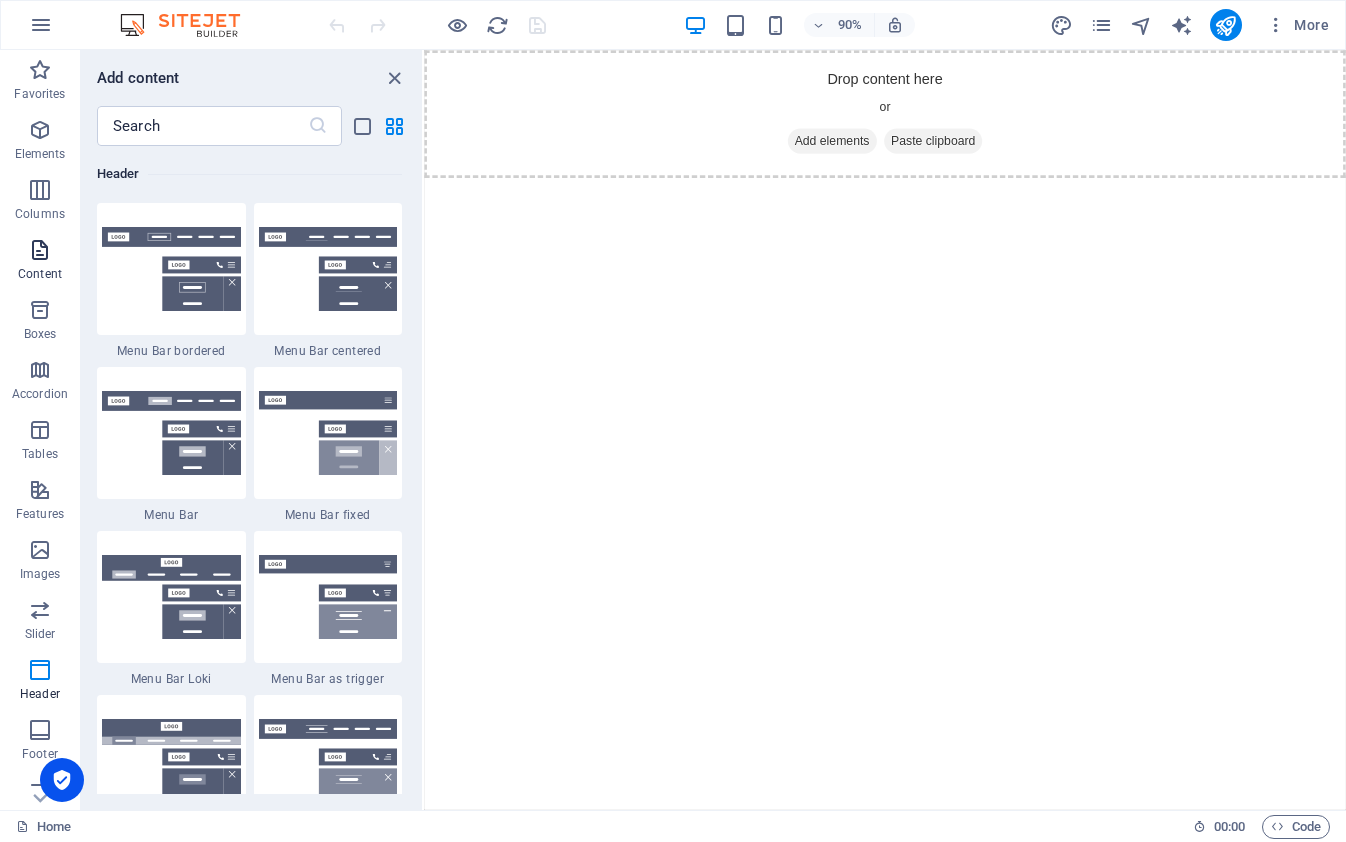 click on "Content" at bounding box center [40, 274] 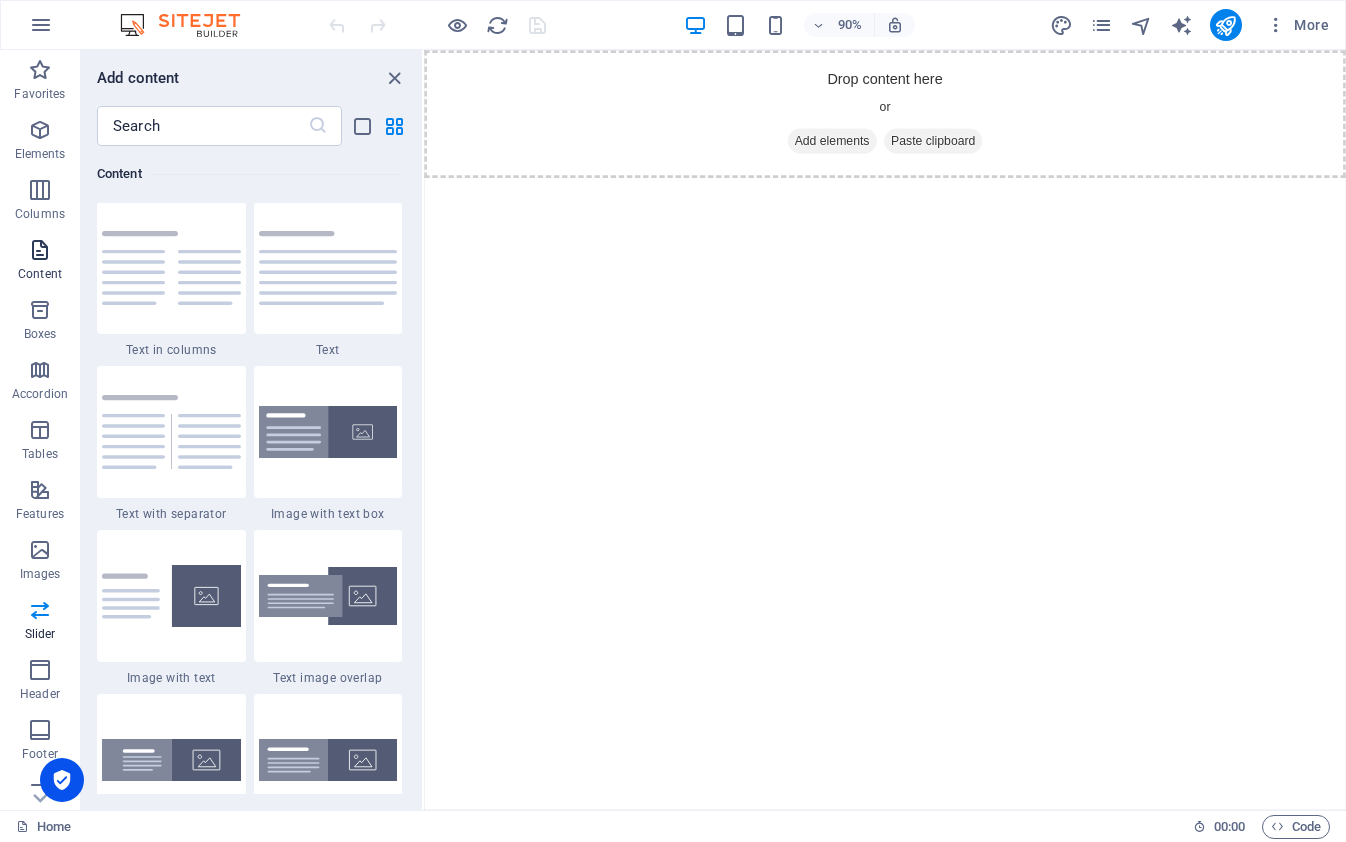 scroll, scrollTop: 3499, scrollLeft: 0, axis: vertical 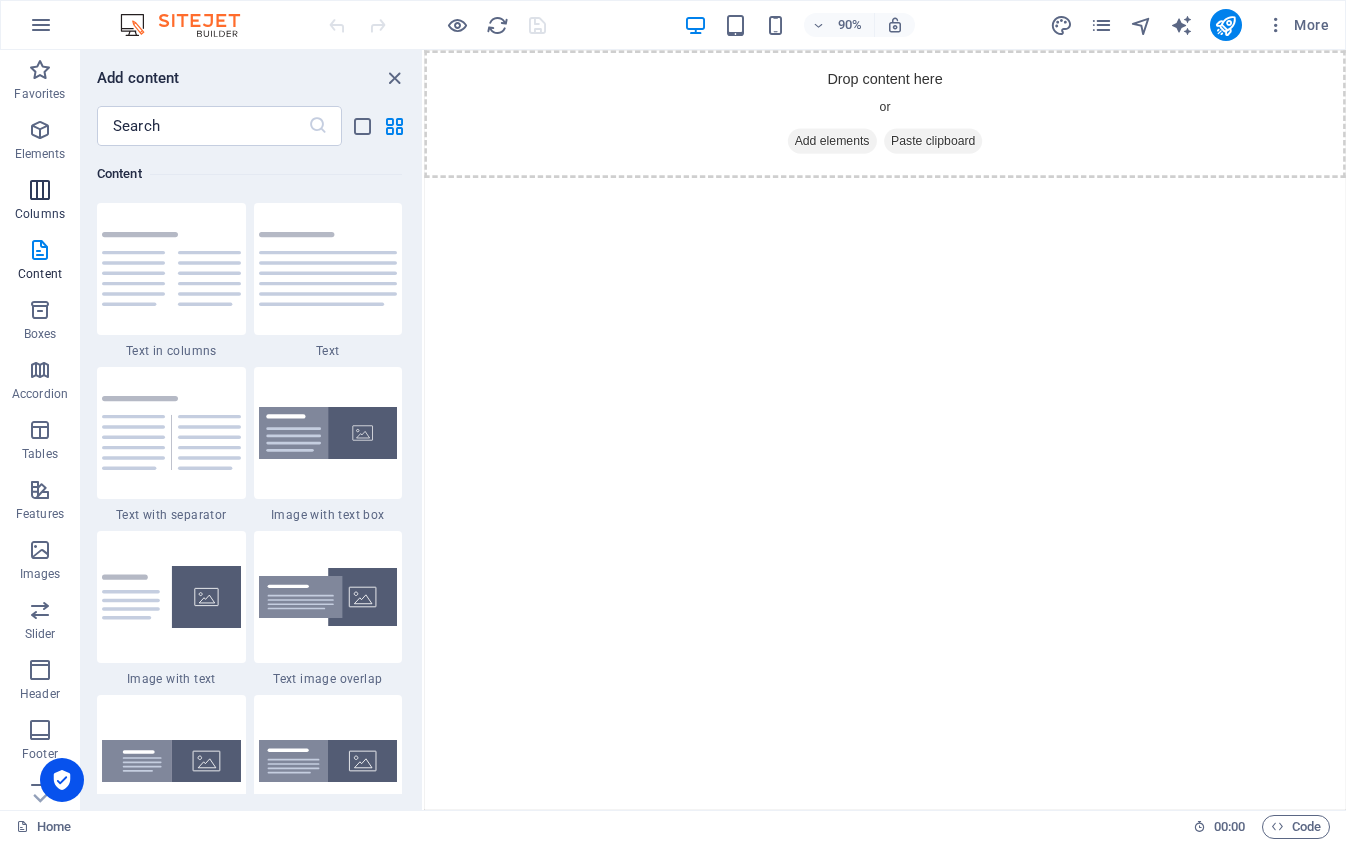 click on "Columns" at bounding box center [40, 202] 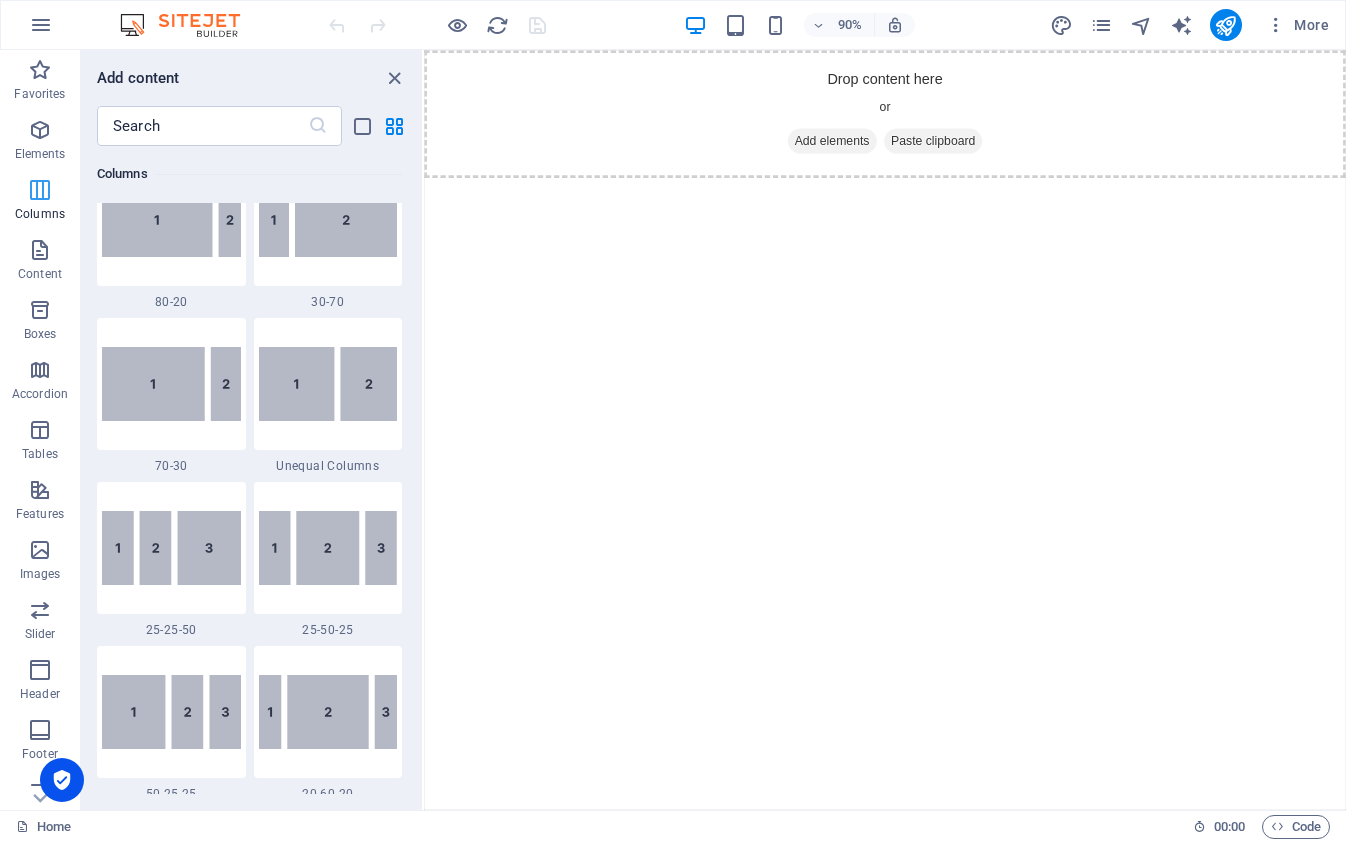 scroll, scrollTop: 990, scrollLeft: 0, axis: vertical 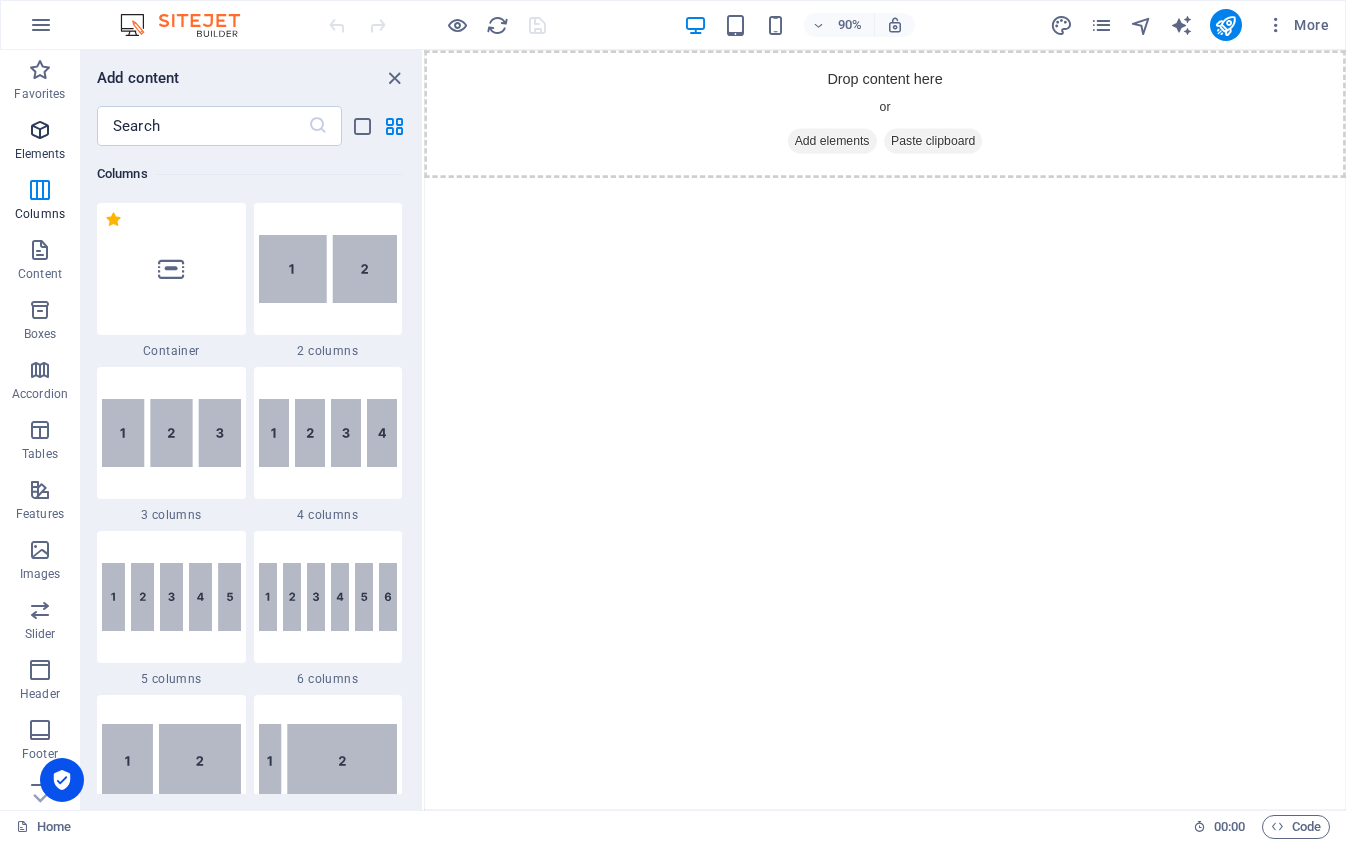 click at bounding box center [40, 130] 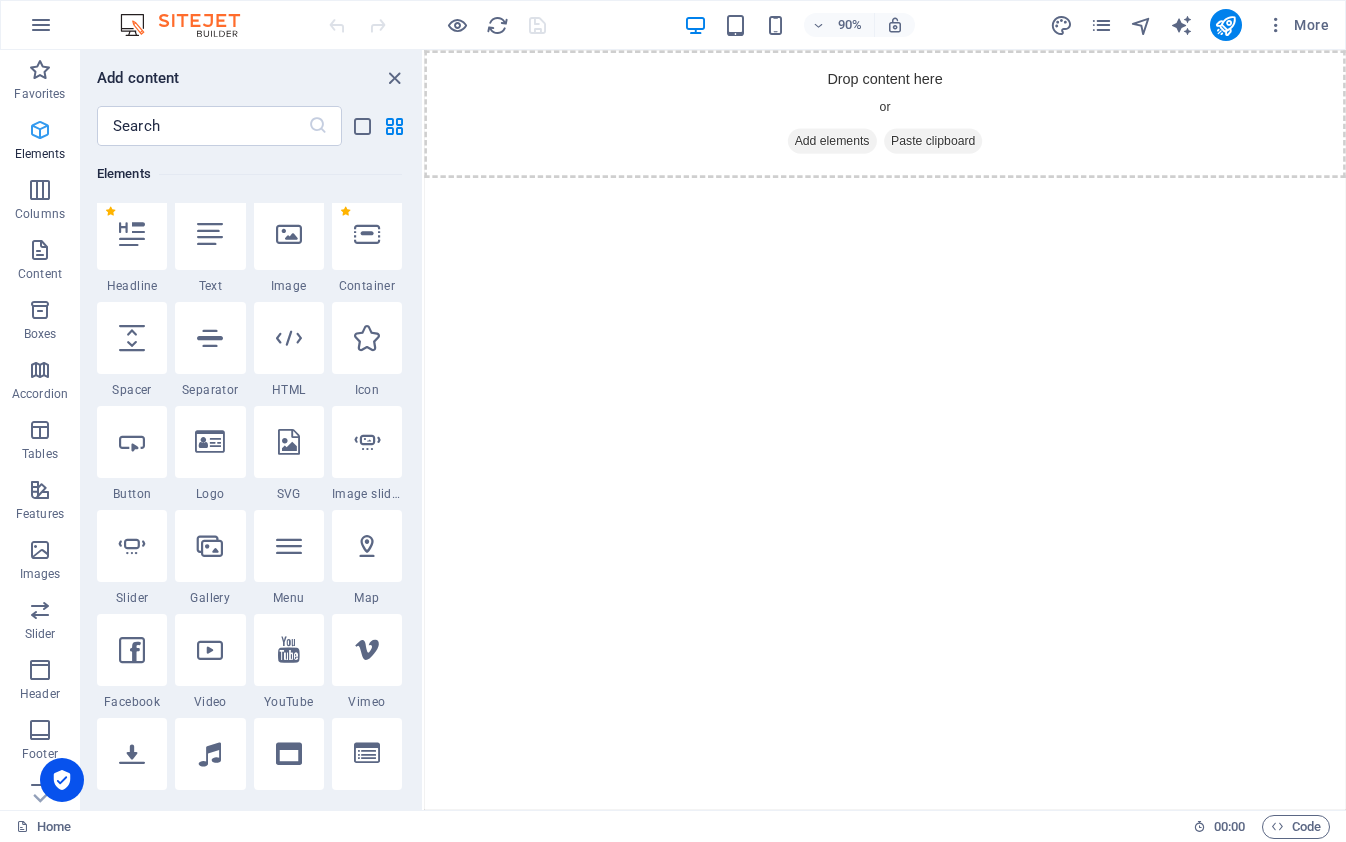 scroll, scrollTop: 213, scrollLeft: 0, axis: vertical 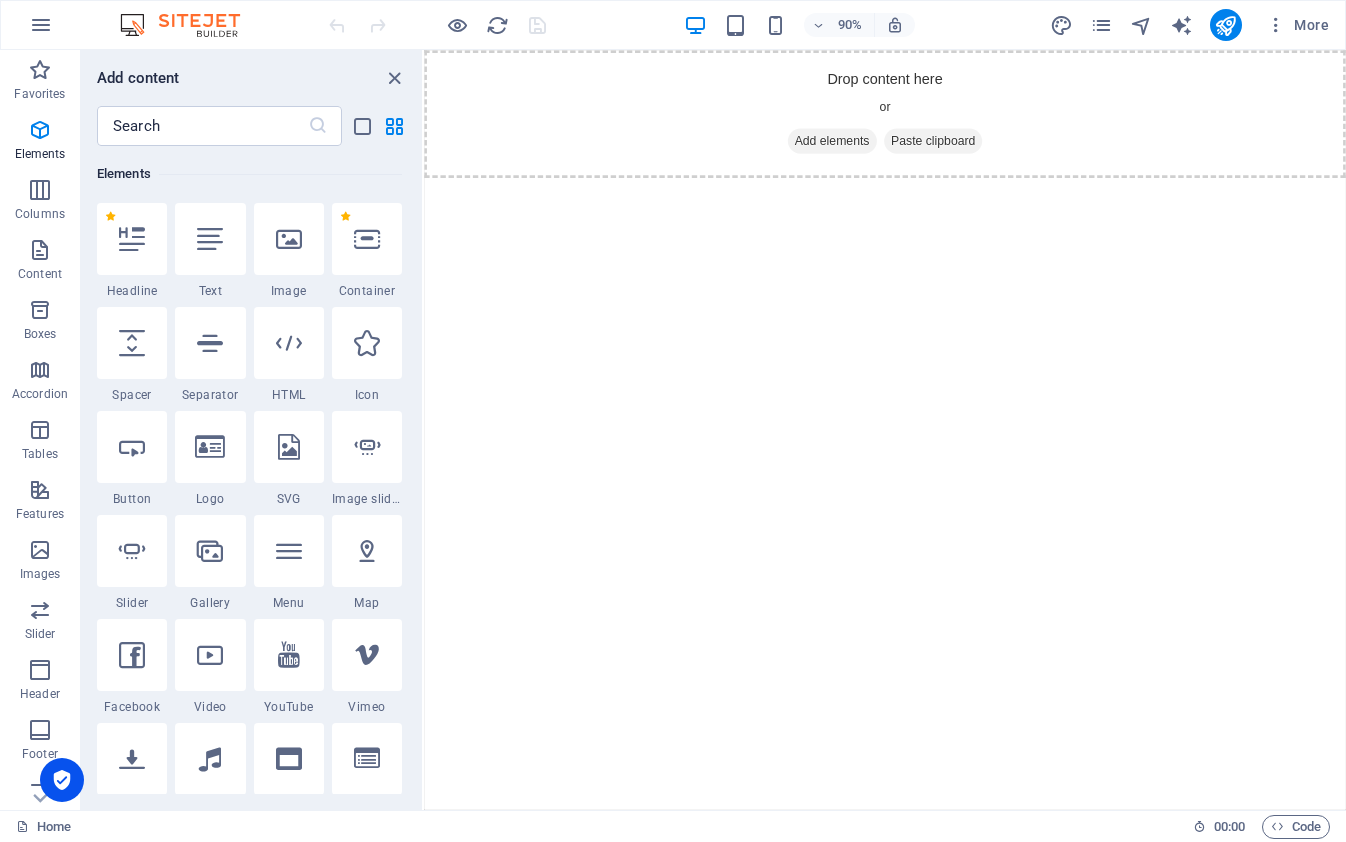 click on "Favorites 1 Star Headline 1 Star Container Elements 1 Star Headline 1 Star Text 1 Star Image 1 Star Container 1 Star Spacer 1 Star Separator 1 Star HTML 1 Star Icon 1 Star Button 1 Star Logo 1 Star SVG 1 Star Image slider 1 Star Slider 1 Star Gallery 1 Star Menu 1 Star Map 1 Star Facebook 1 Star Video 1 Star YouTube 1 Star Vimeo 1 Star Document 1 Star Audio 1 Star Iframe 1 Star Privacy 1 Star Languages Columns 1 Star Container 1 Star 2 columns 1 Star 3 columns 1 Star 4 columns 1 Star 5 columns 1 Star 6 columns 1 Star 40-60 1 Star 20-80 1 Star 80-20 1 Star 30-70 1 Star 70-30 1 Star Unequal Columns 1 Star 25-25-50 1 Star 25-50-25 1 Star 50-25-25 1 Star 20-60-20 1 Star [PHONE_NUMBER] 1 Star [PHONE_NUMBER] 1 Star Grid 2-1 1 Star Grid 1-2 1 Star Grid 3-1 1 Star Grid 1-3 1 Star Grid 4-1 1 Star Grid 1-4 1 Star Grid 1-2-1 1 Star Grid 1-1-2 1 Star Grid 2h-2v 1 Star Grid 2v-2h 1 Star Grid 2-1-2 1 Star Grid 3-4 Content 1 Star Text in columns 1 Star Text 1 Star Text with separator 1 Star Image with text box 1 Star 1 Star Boxes" at bounding box center (251, 470) 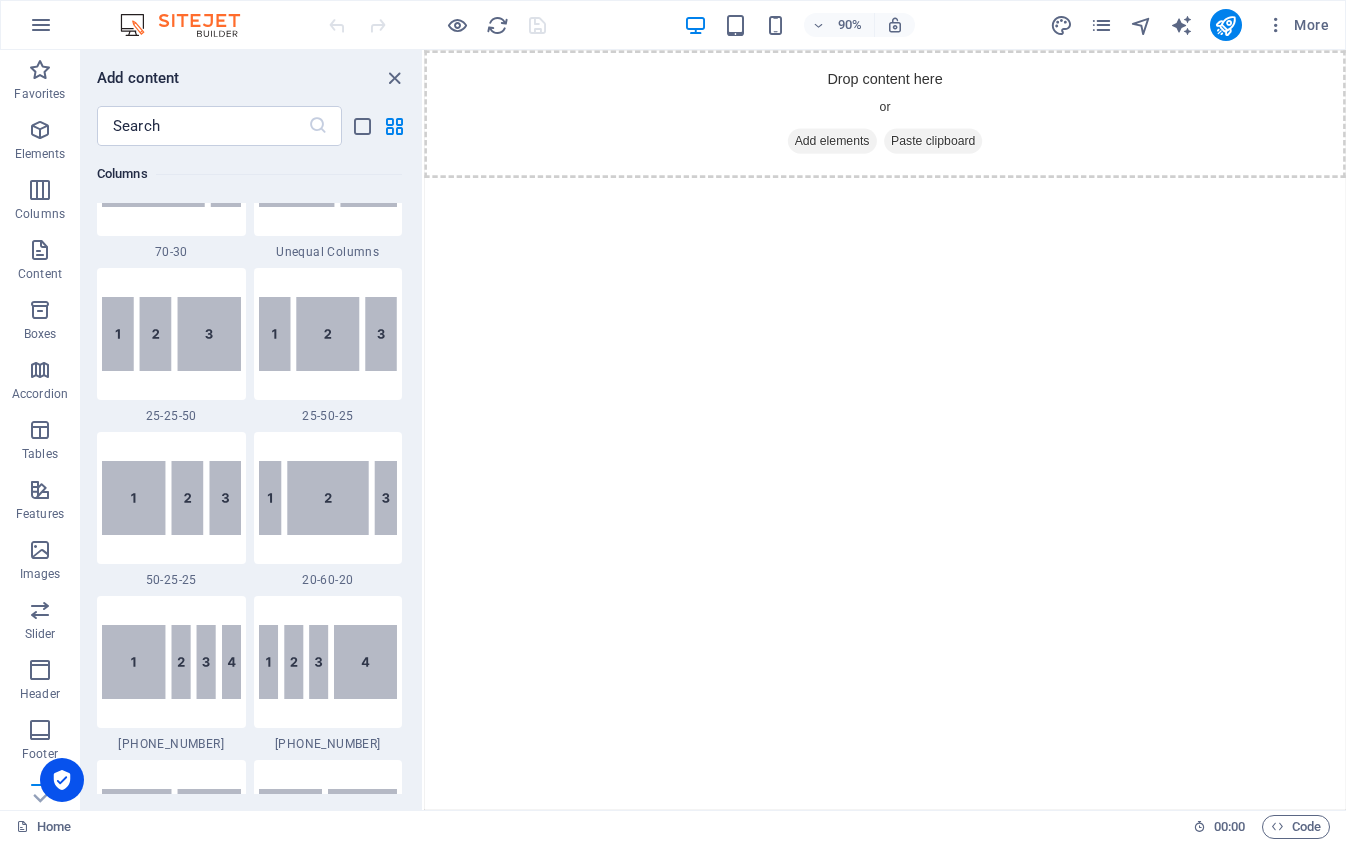 scroll, scrollTop: 0, scrollLeft: 0, axis: both 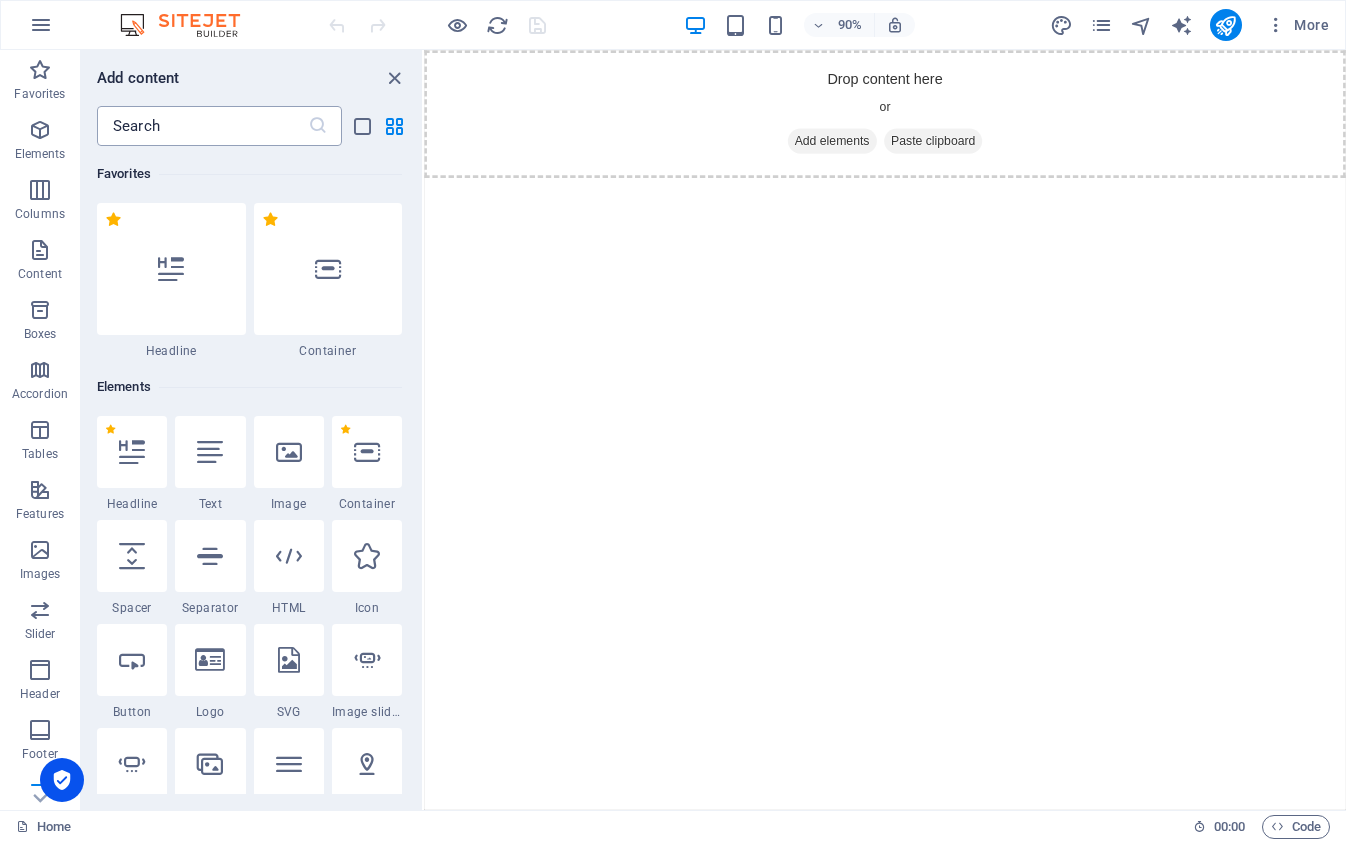click at bounding box center (202, 126) 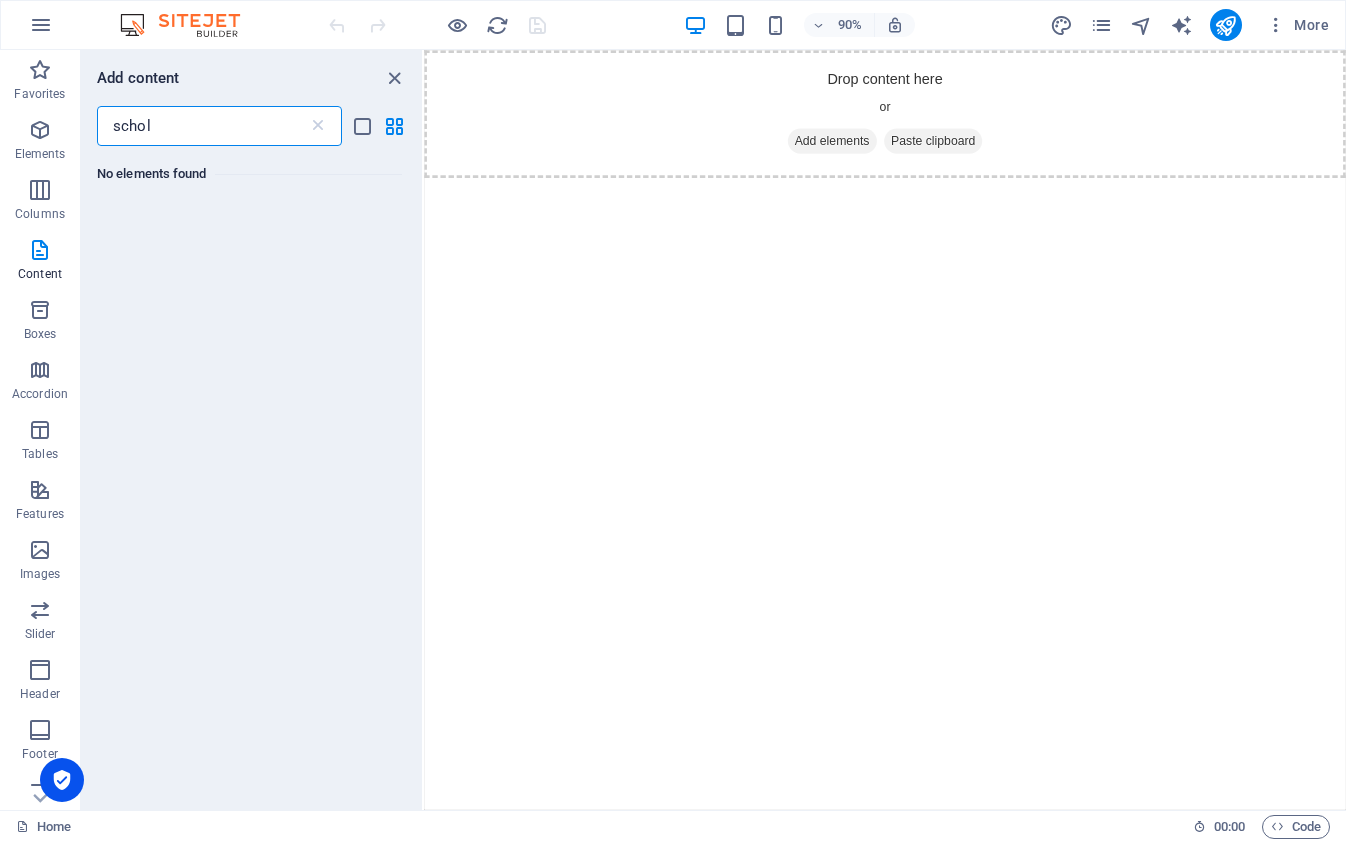 type on "schola" 